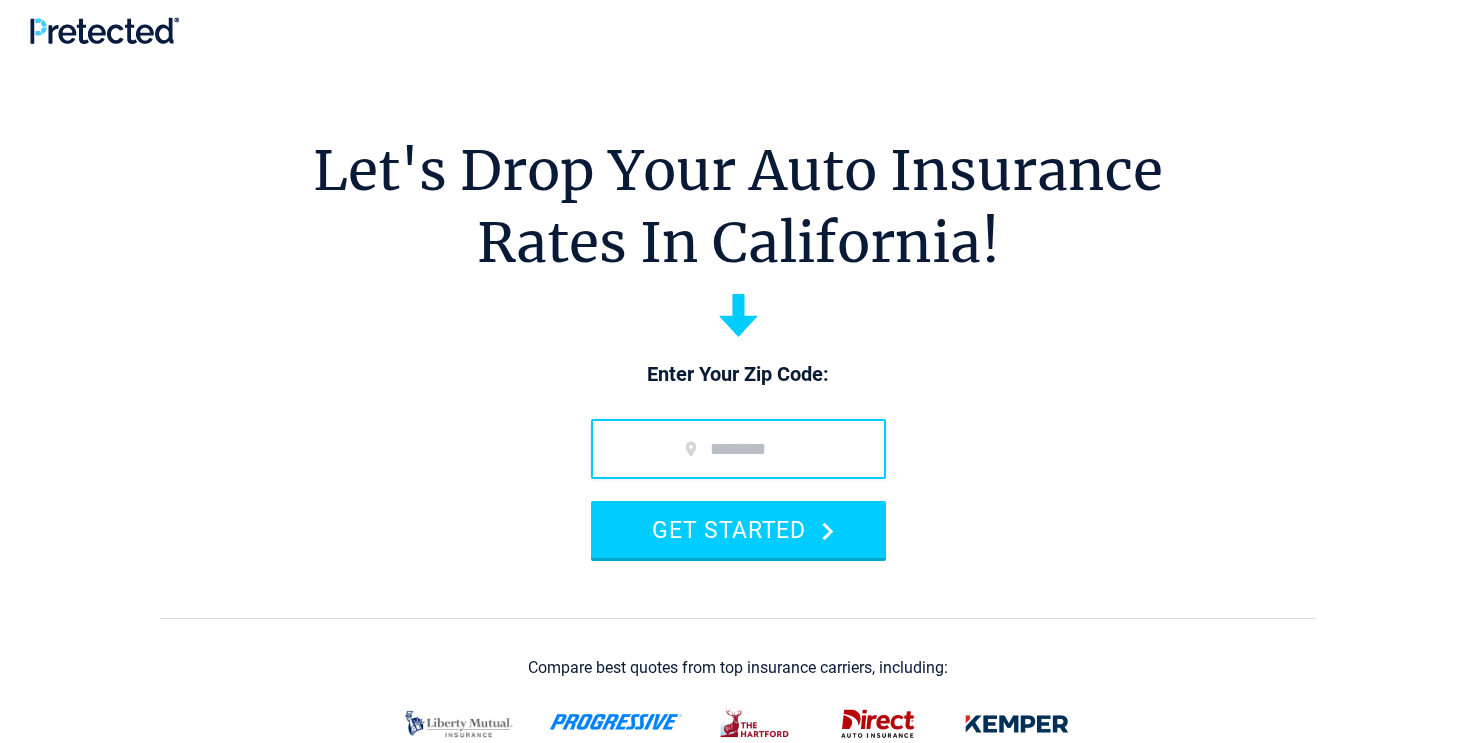scroll, scrollTop: 0, scrollLeft: 0, axis: both 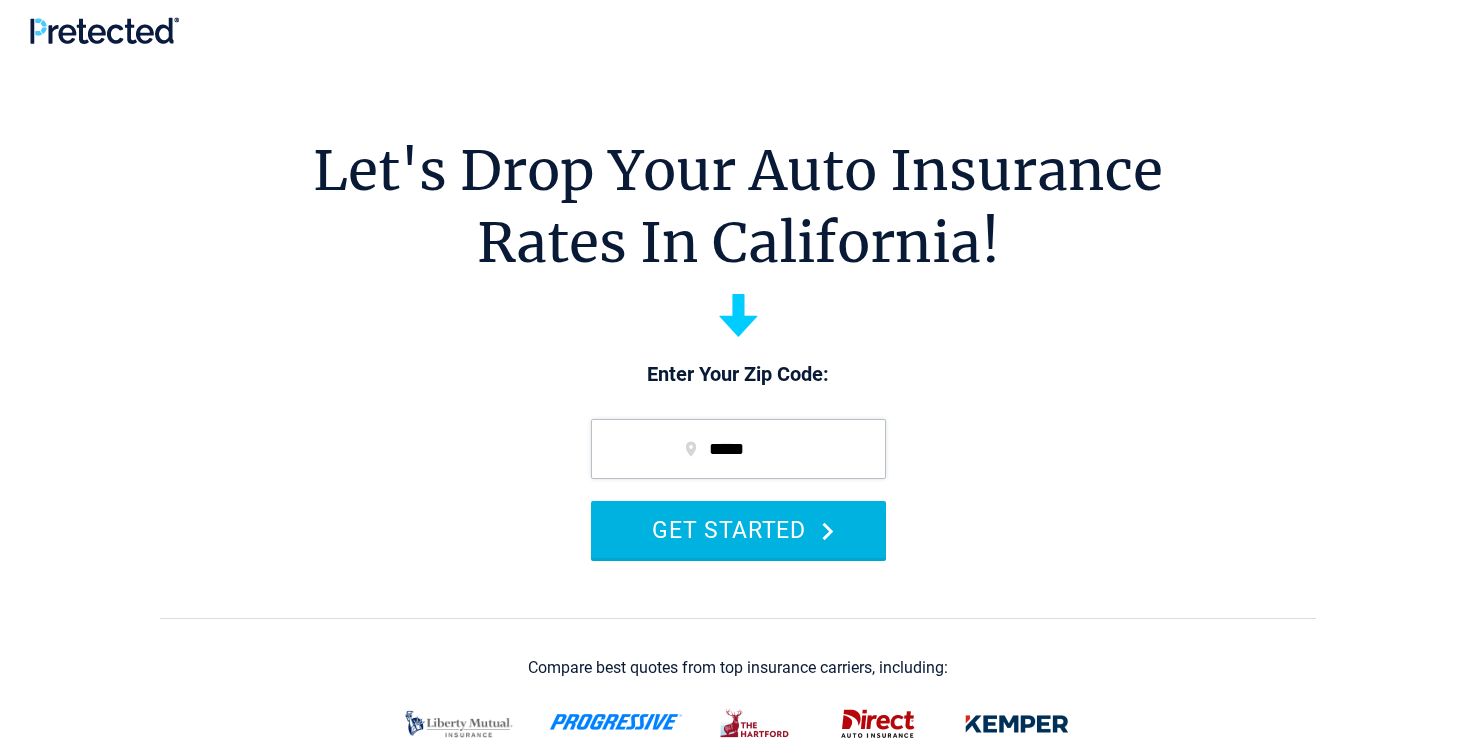 type on "*****" 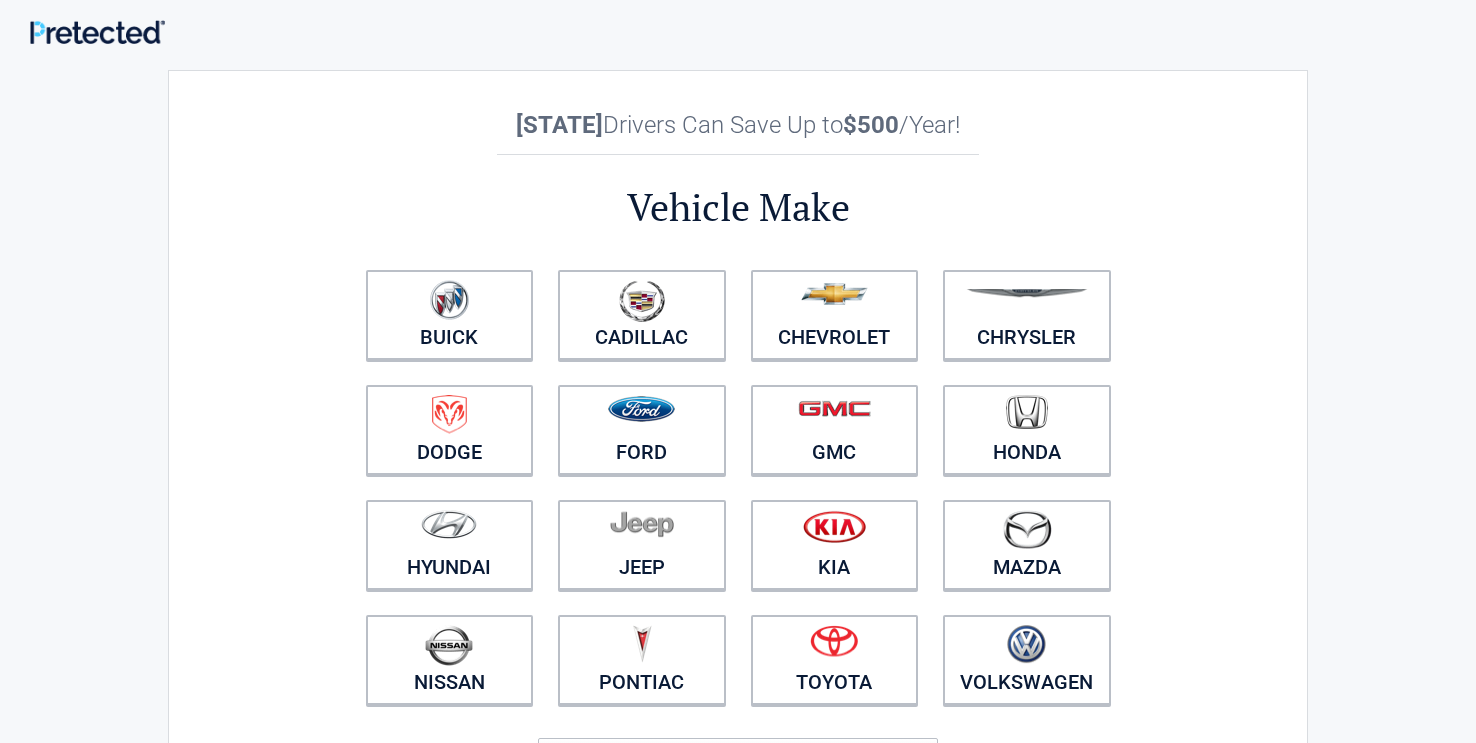 scroll, scrollTop: 0, scrollLeft: 0, axis: both 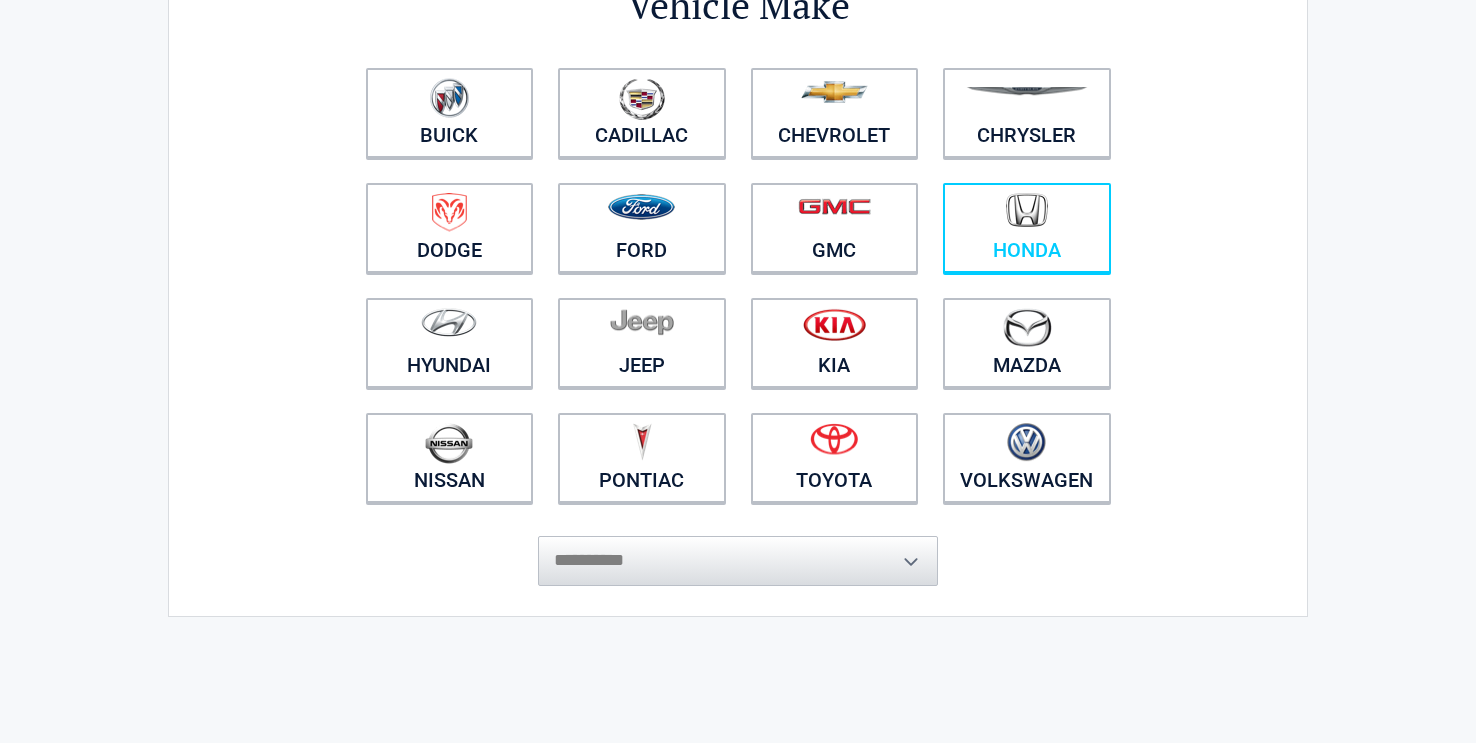 click at bounding box center [1027, 210] 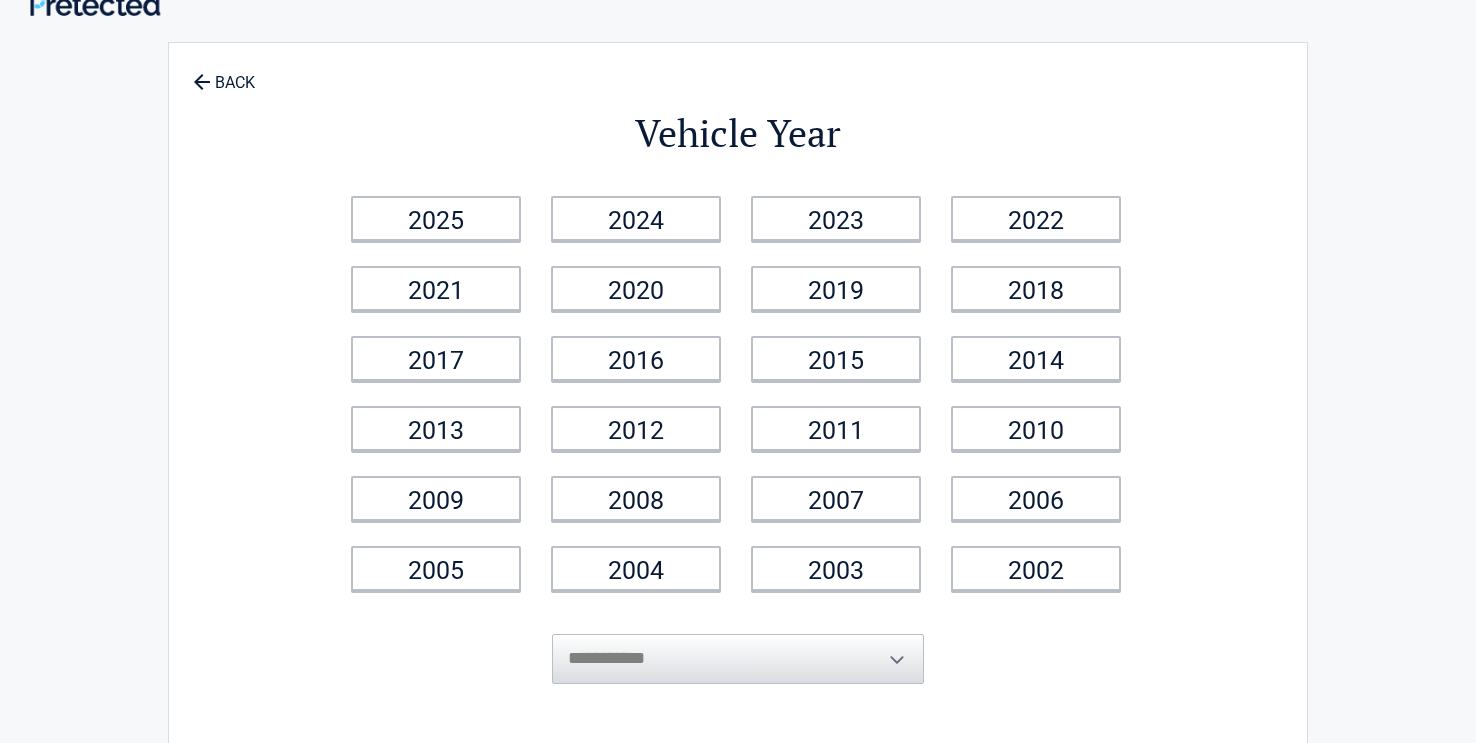 scroll, scrollTop: 0, scrollLeft: 0, axis: both 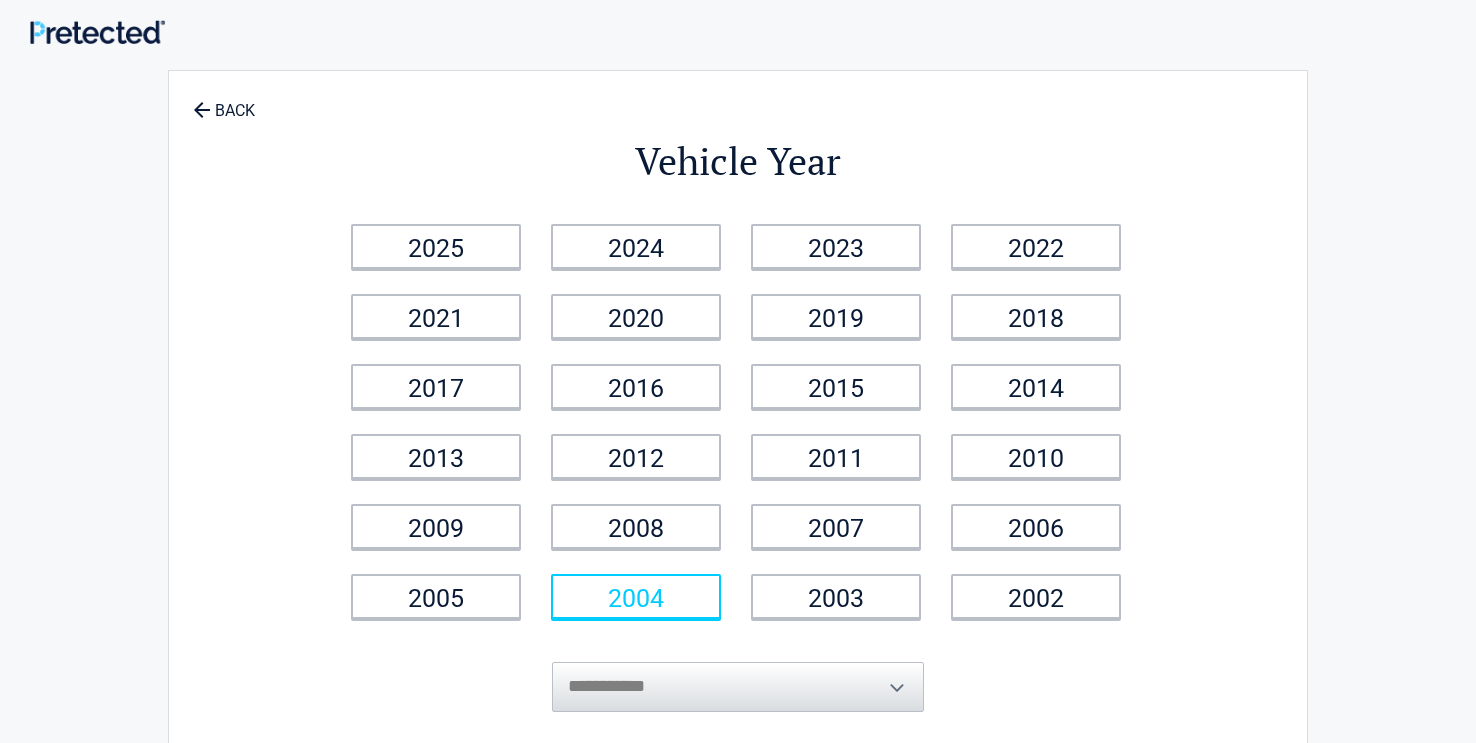 click on "2004" at bounding box center [636, 596] 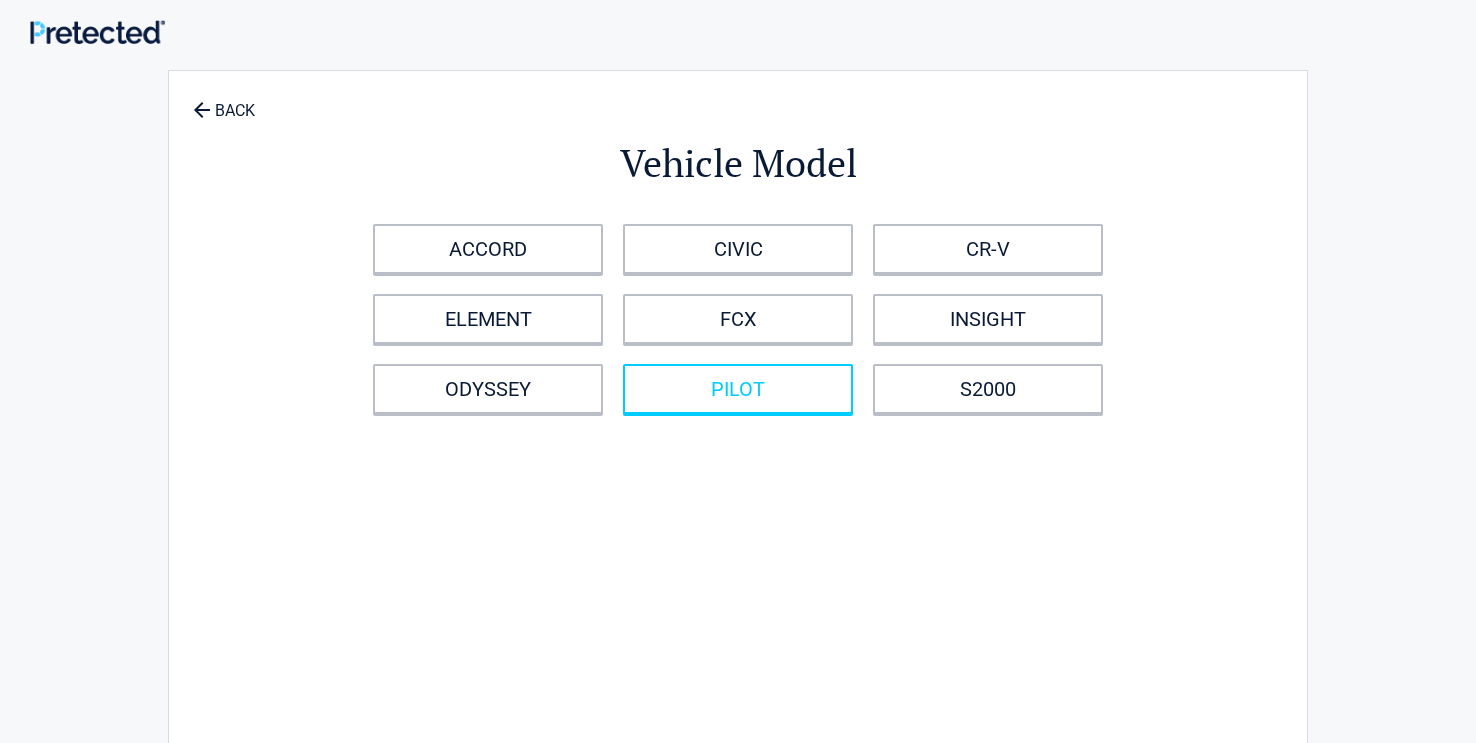 click on "PILOT" at bounding box center [738, 389] 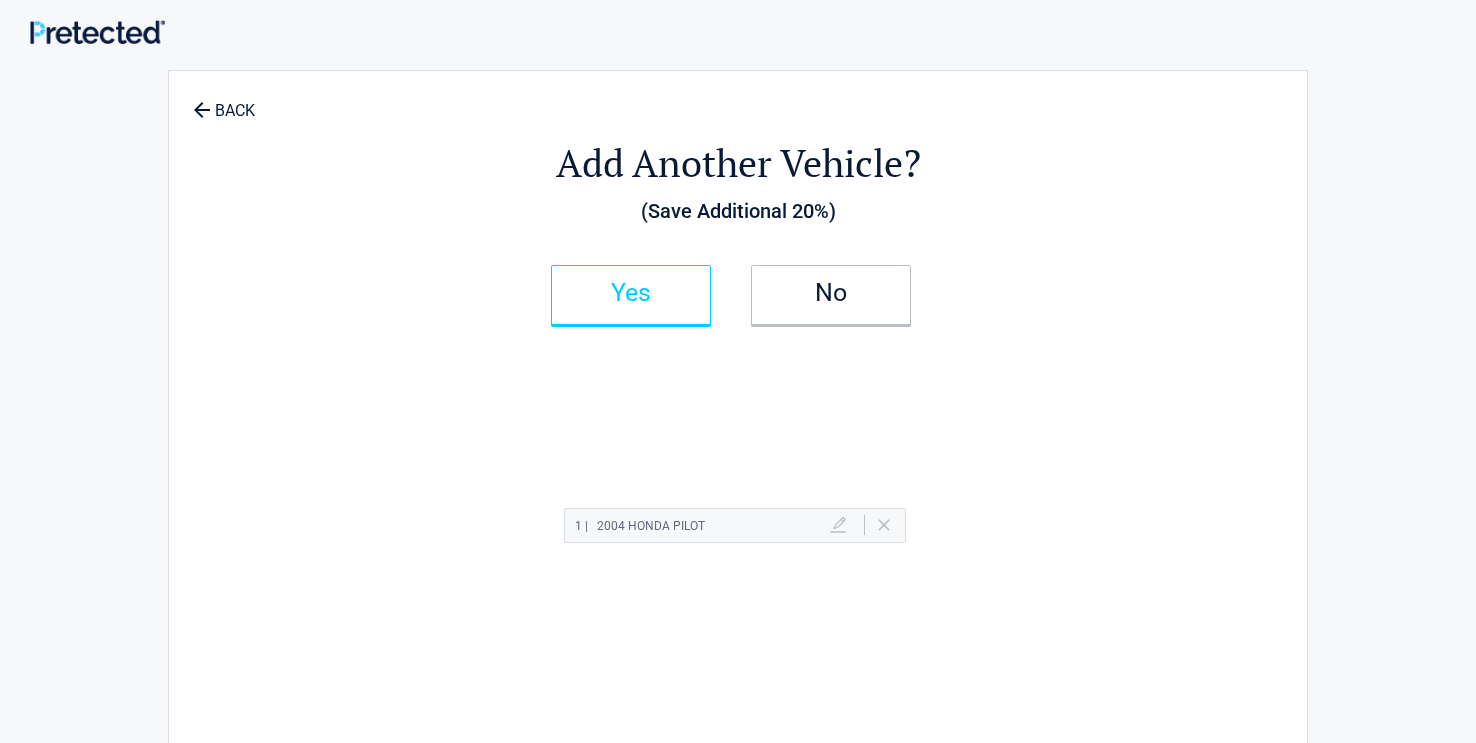 click on "Yes" at bounding box center [631, 295] 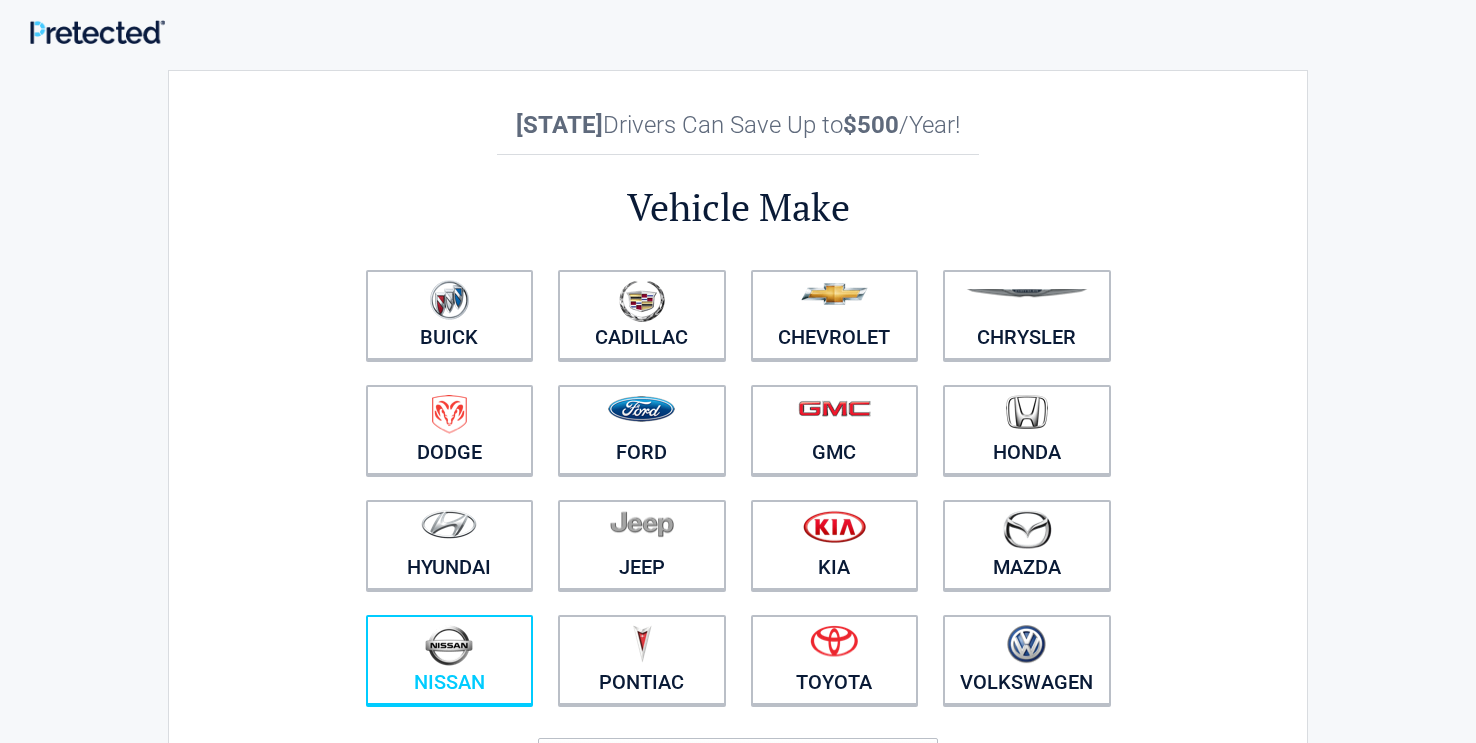 click at bounding box center [450, 647] 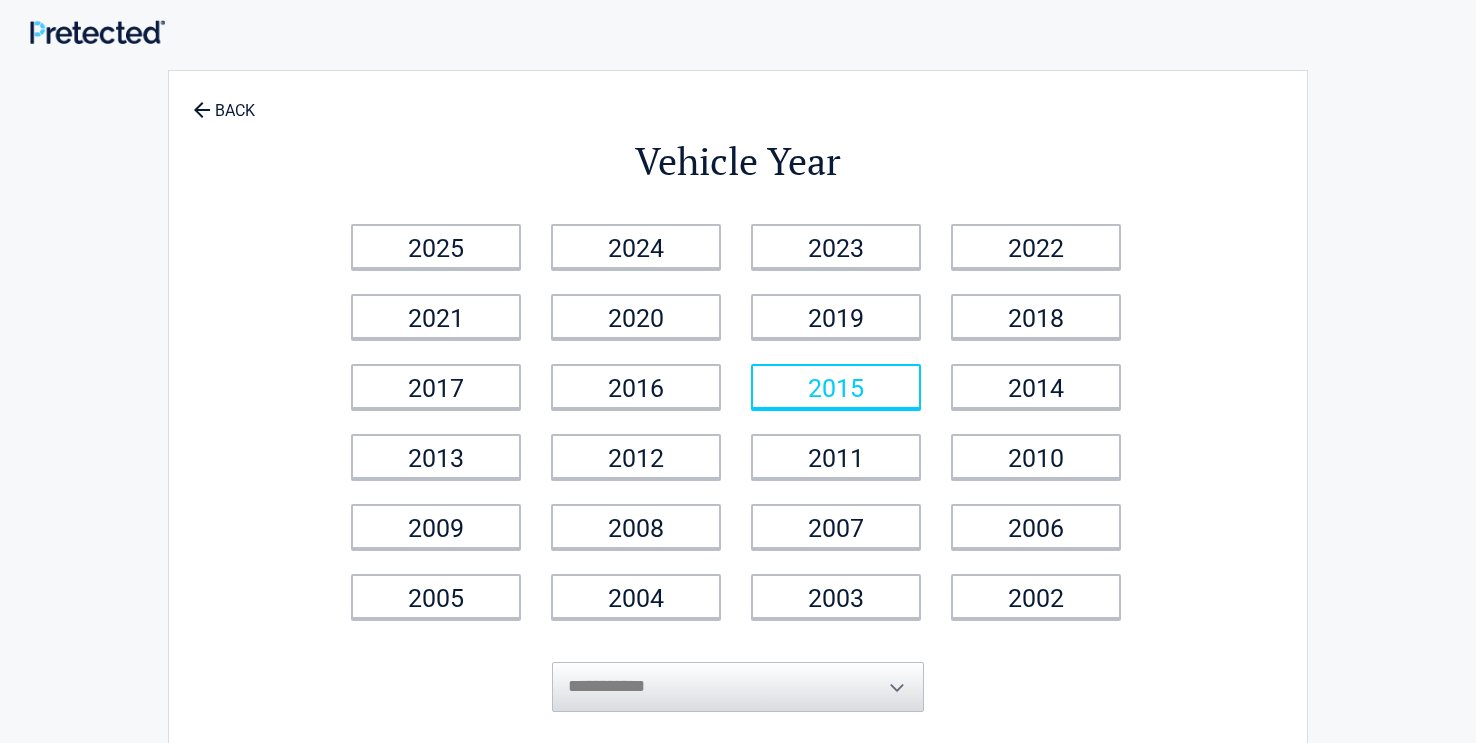 click on "2015" at bounding box center [836, 386] 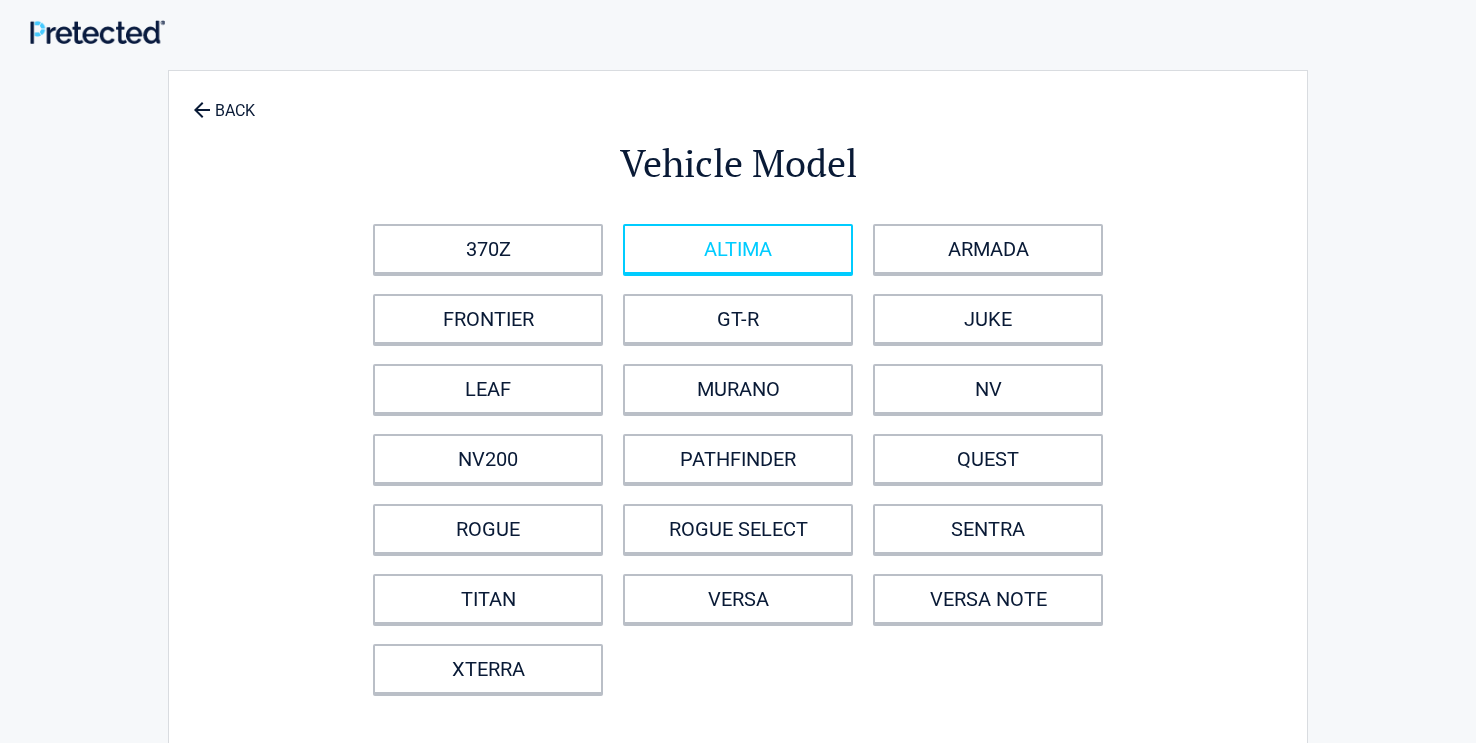 click on "ALTIMA" at bounding box center (738, 249) 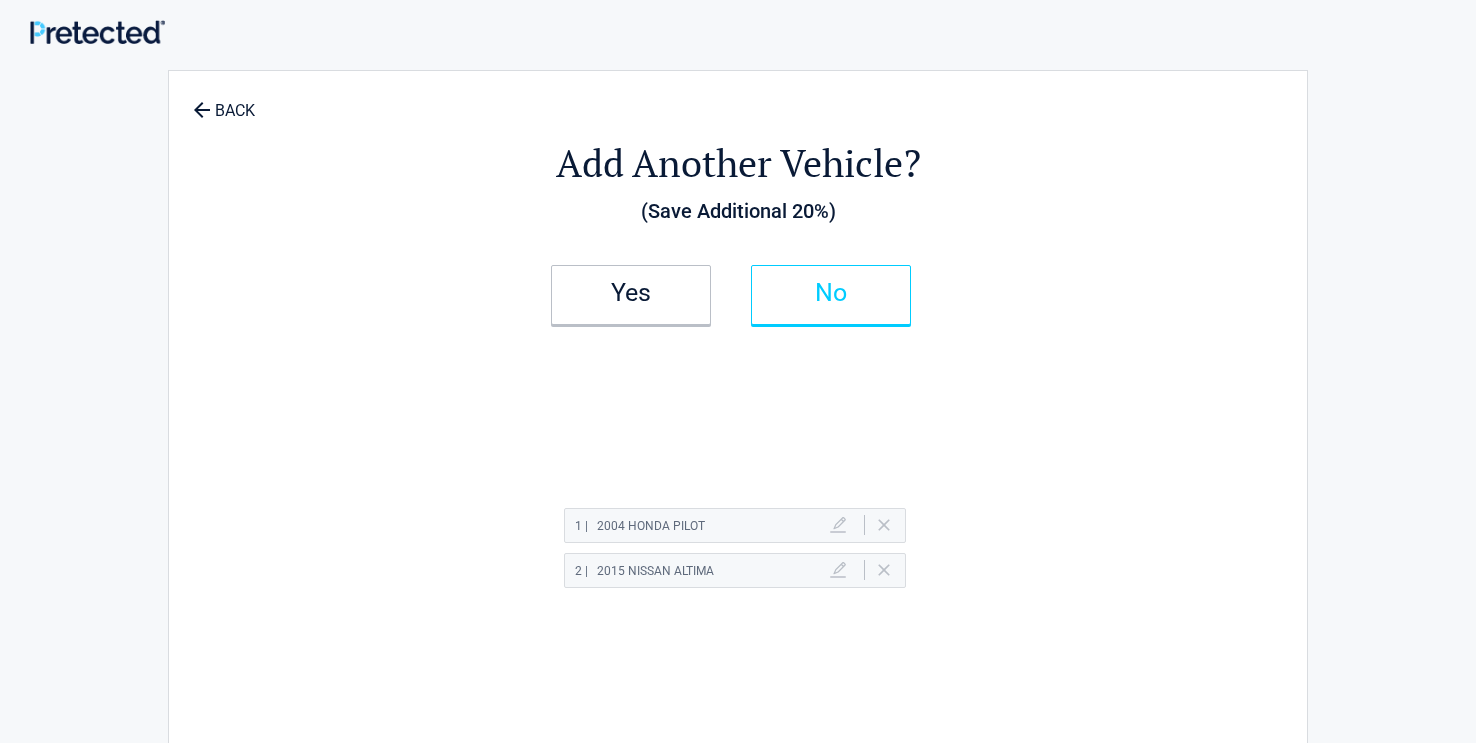 click on "No" at bounding box center [831, 295] 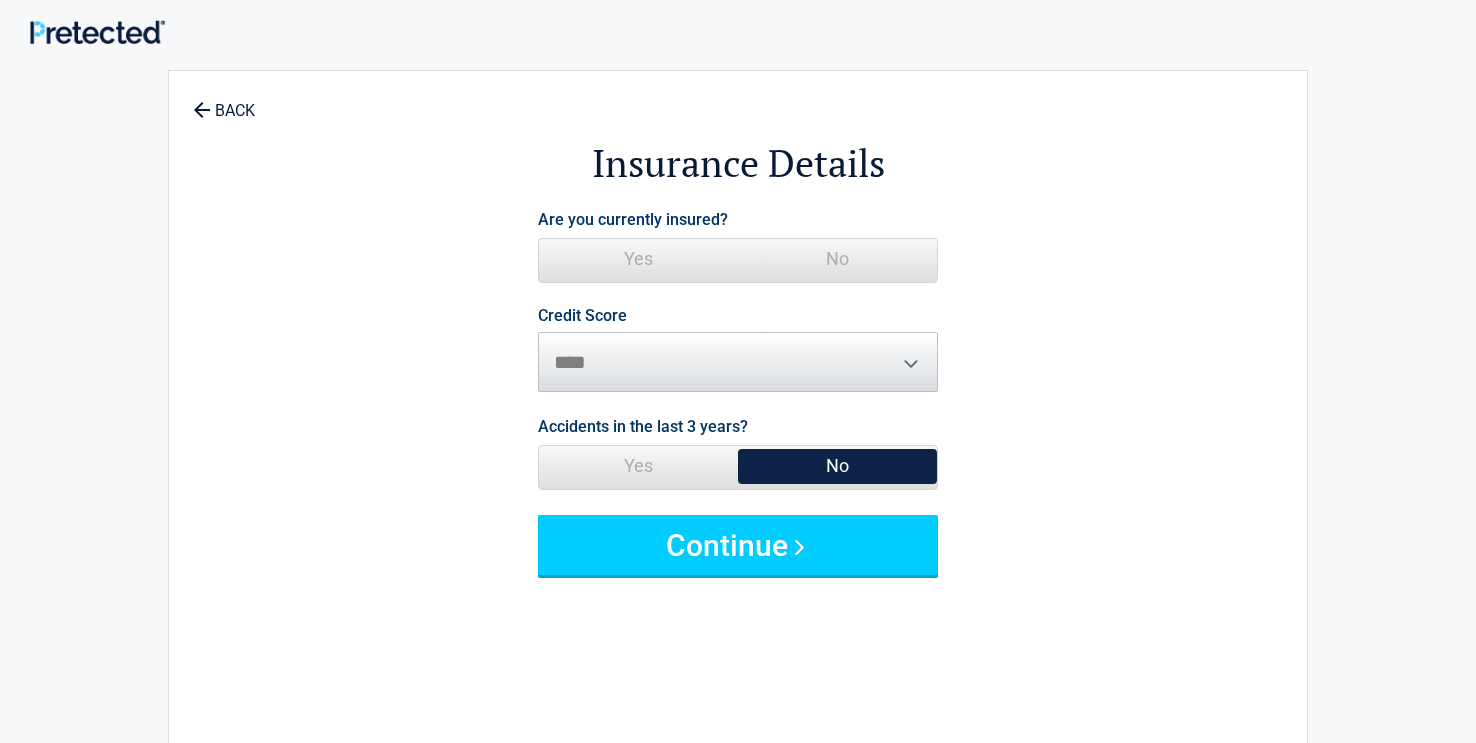 click on "No" at bounding box center [837, 259] 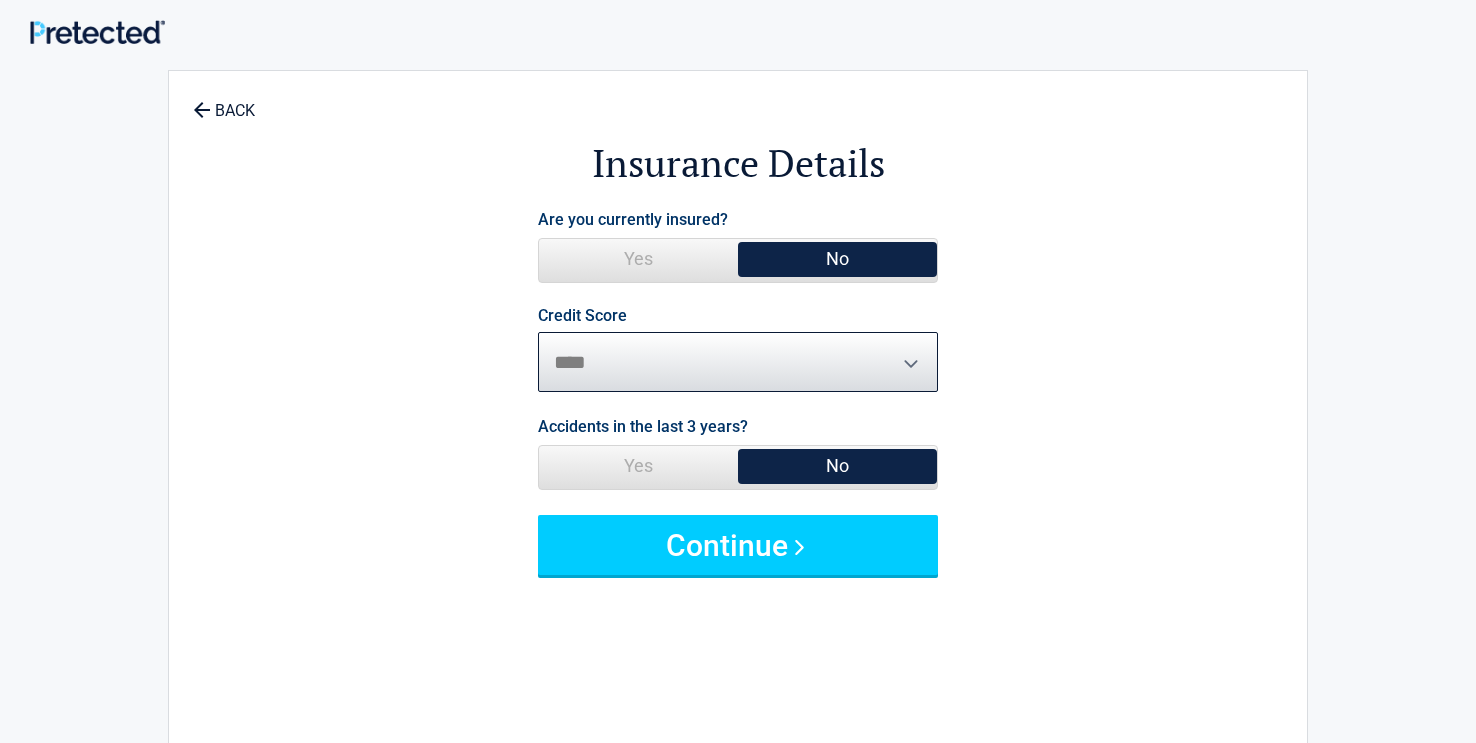 click on "*********
****
*******
****" at bounding box center (738, 362) 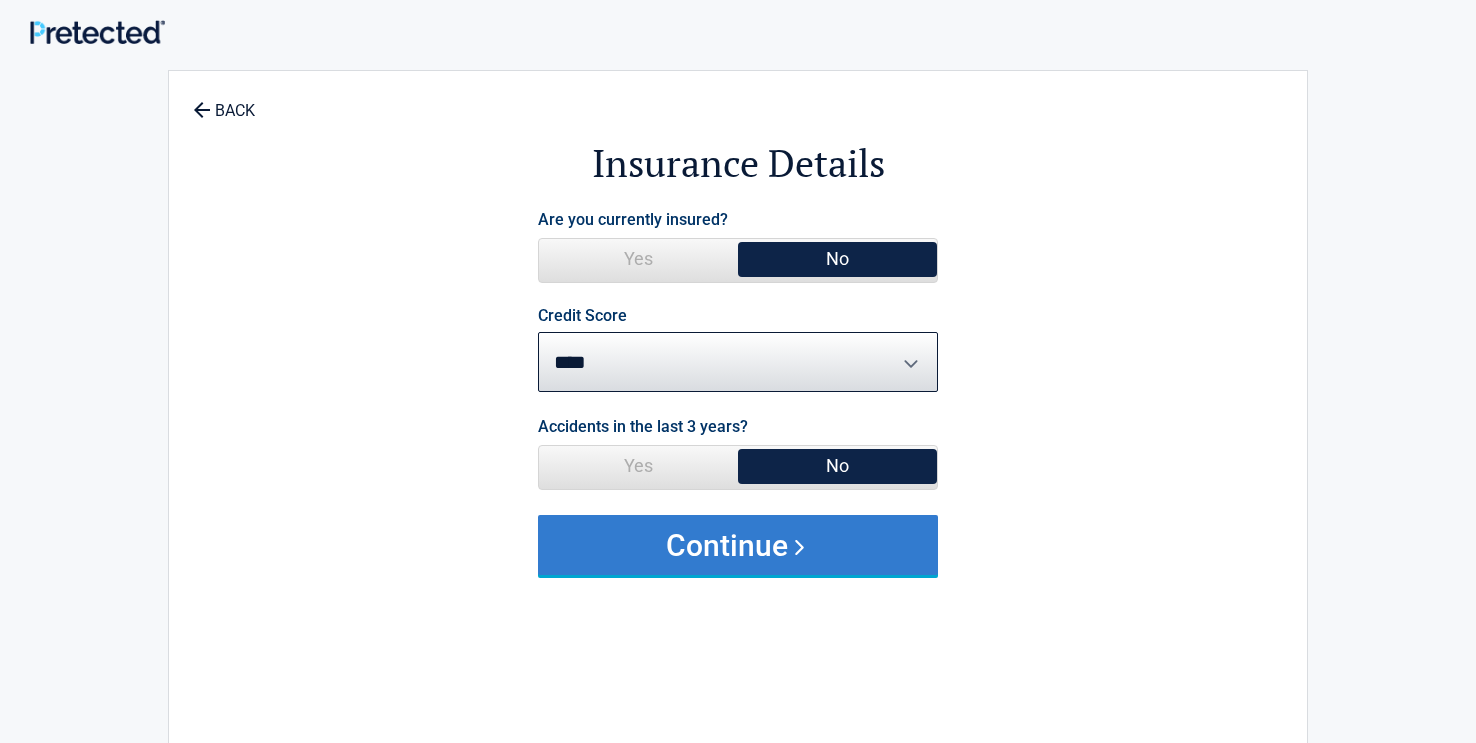 click on "Continue" at bounding box center (738, 545) 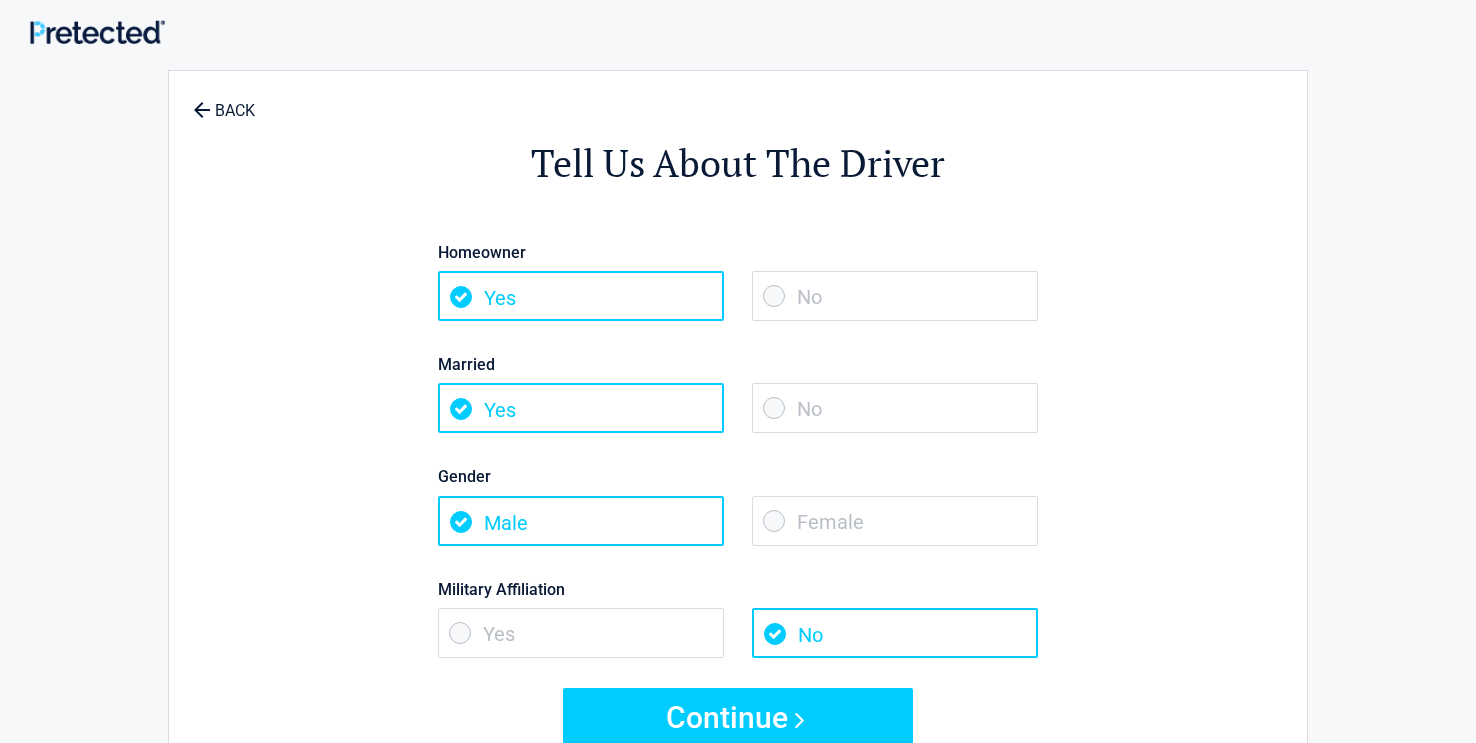 click on "Male" at bounding box center [581, 521] 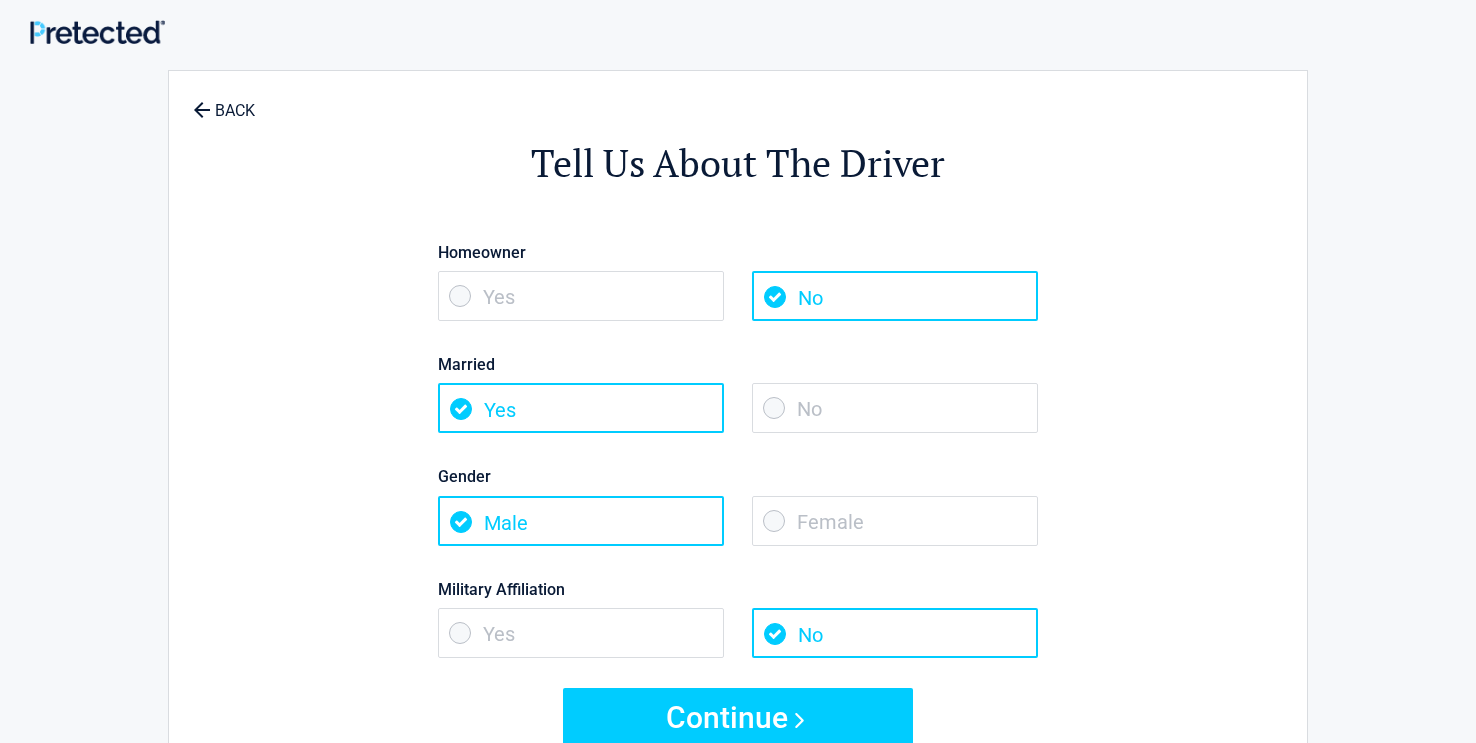 click on "No" at bounding box center (895, 408) 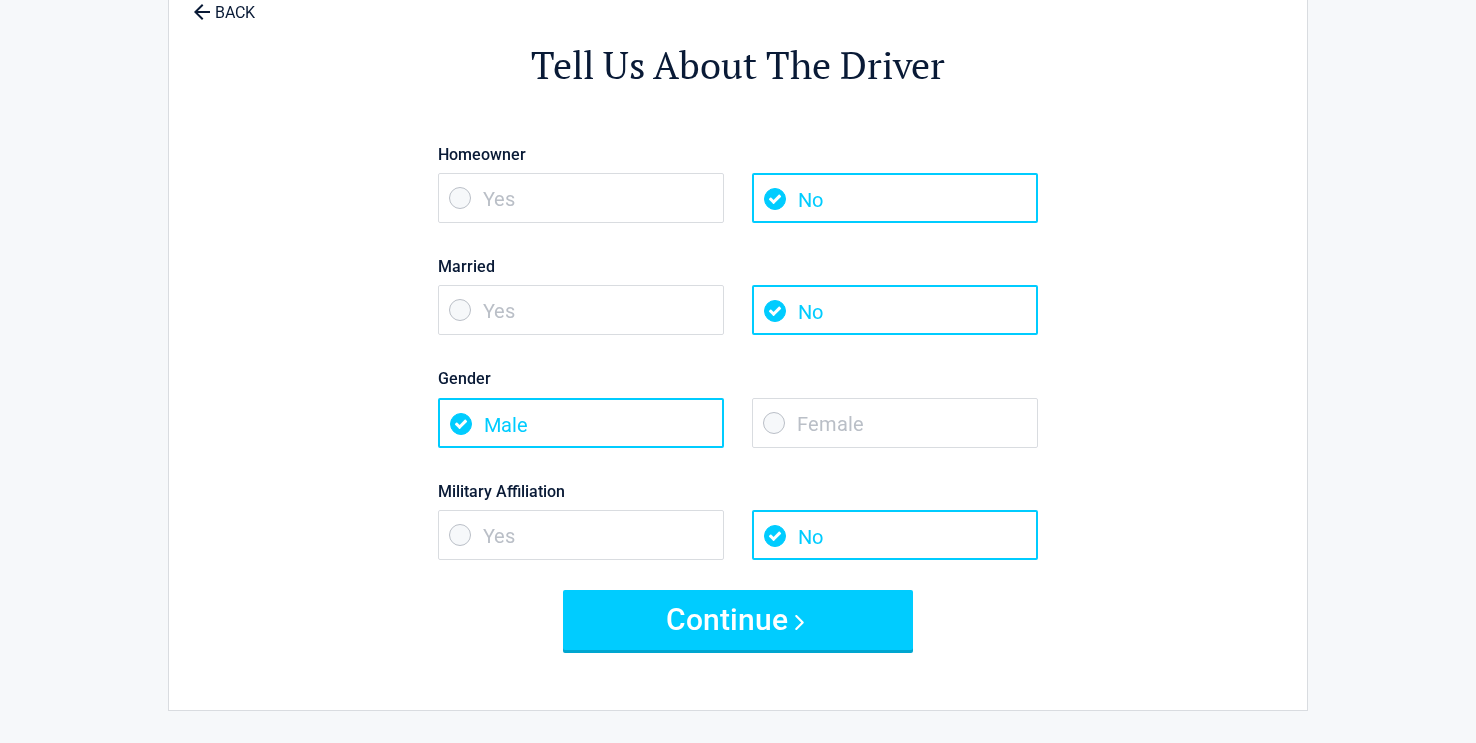scroll, scrollTop: 116, scrollLeft: 0, axis: vertical 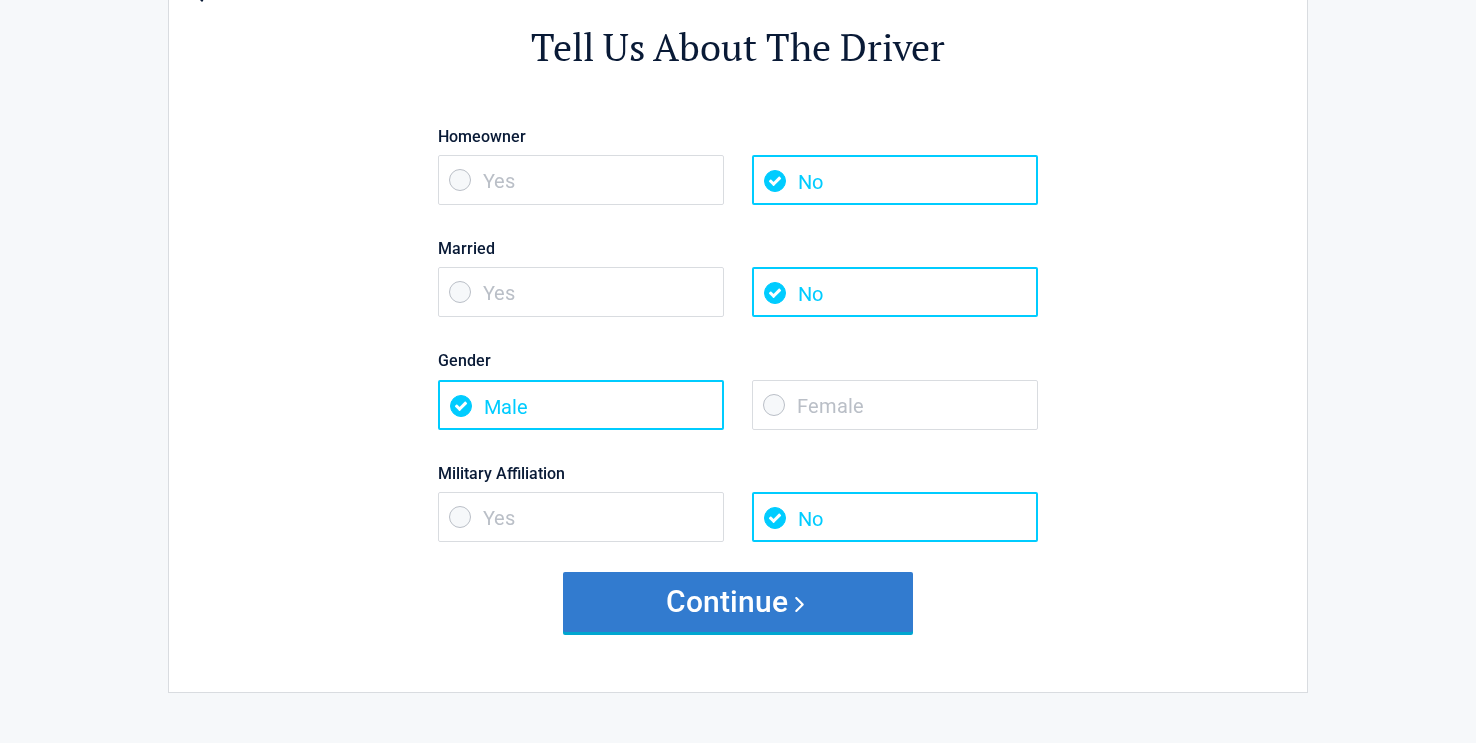 click on "Continue" at bounding box center (738, 602) 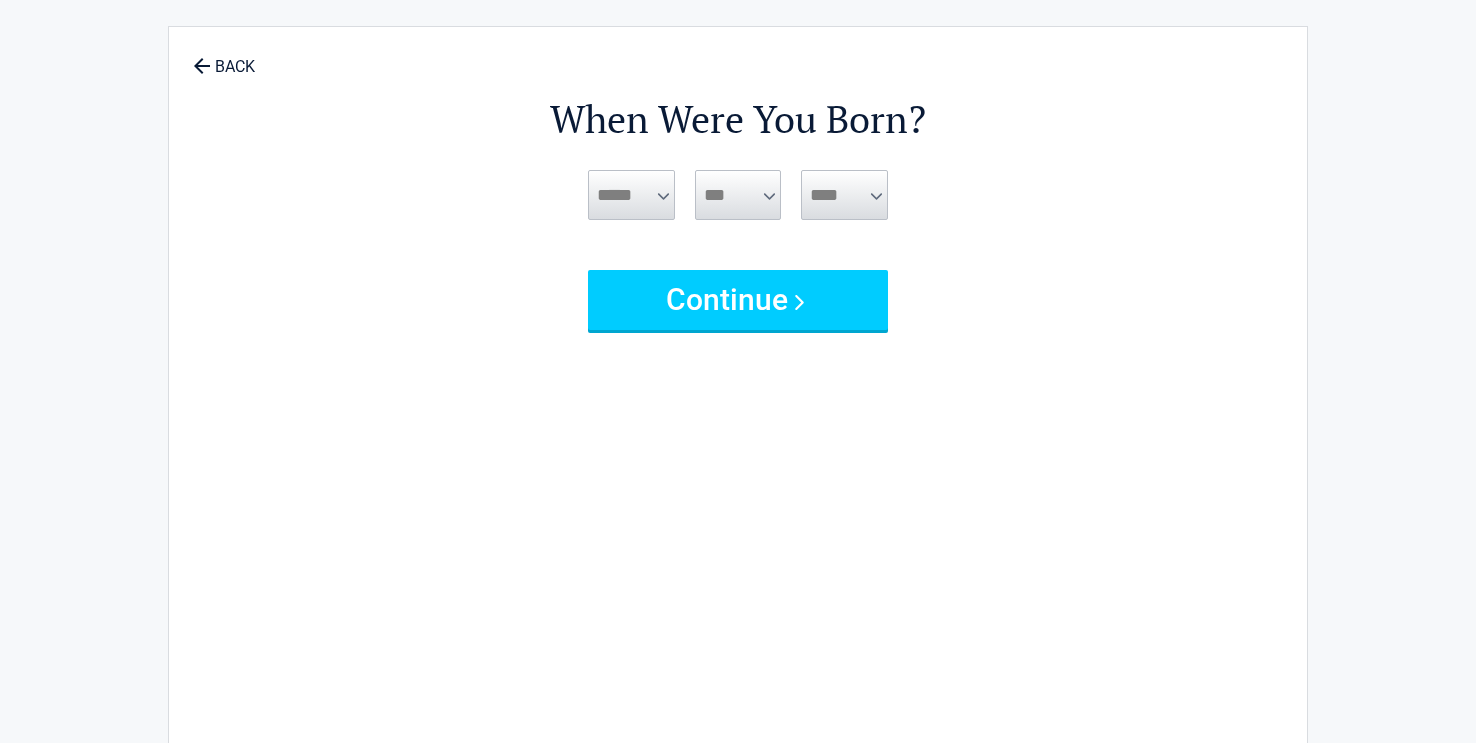 scroll, scrollTop: 0, scrollLeft: 0, axis: both 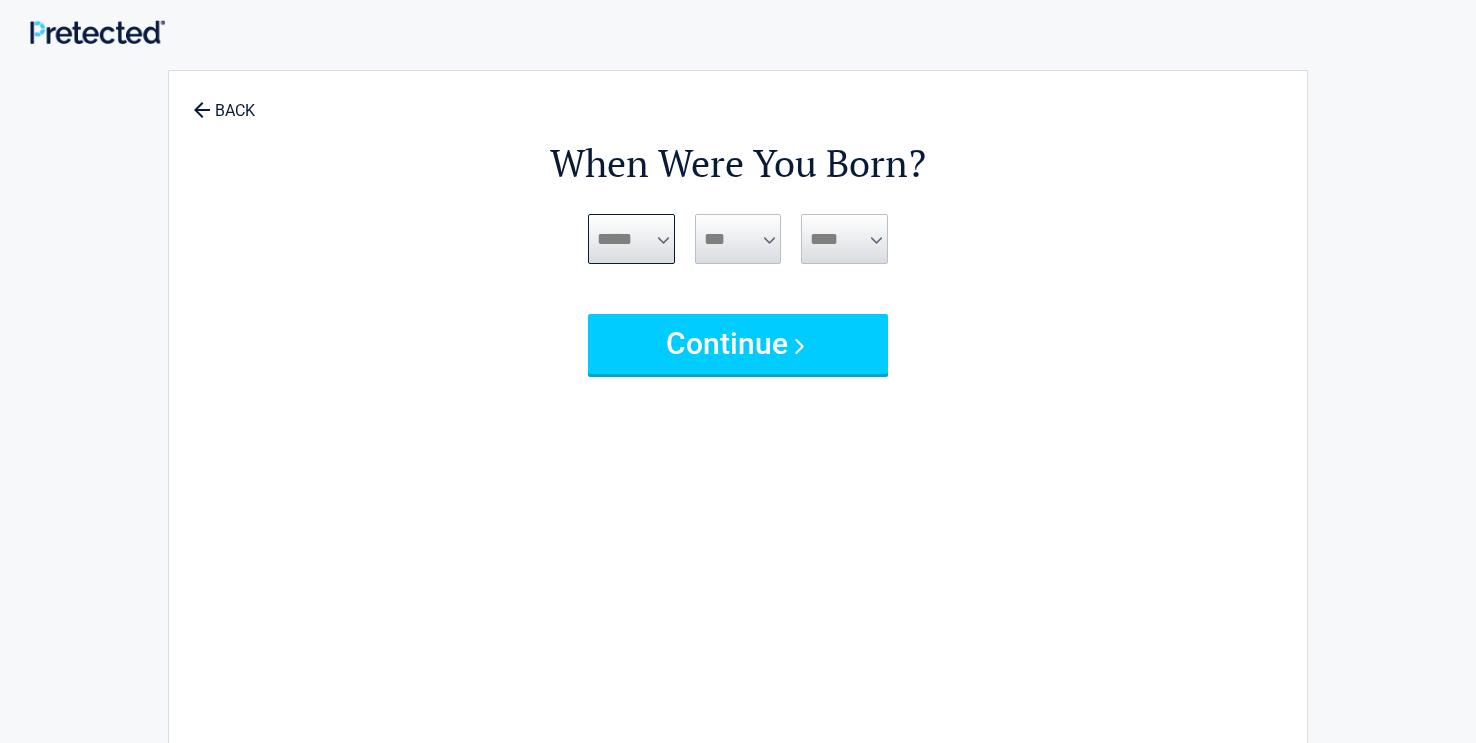 click on "*****
***
***
***
***
***
***
***
***
***
***
***
***" at bounding box center [631, 239] 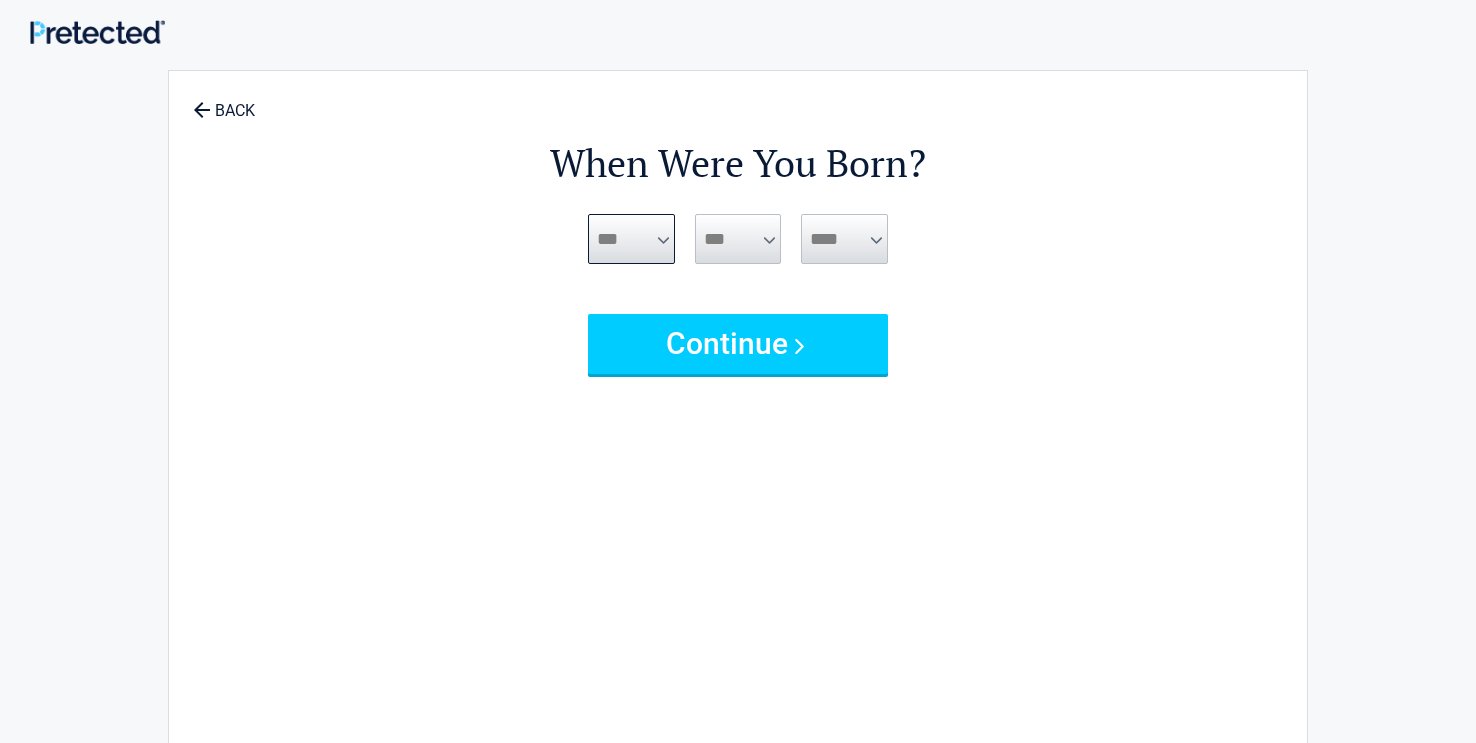 click on "*****
***
***
***
***
***
***
***
***
***
***
***
***" at bounding box center [631, 239] 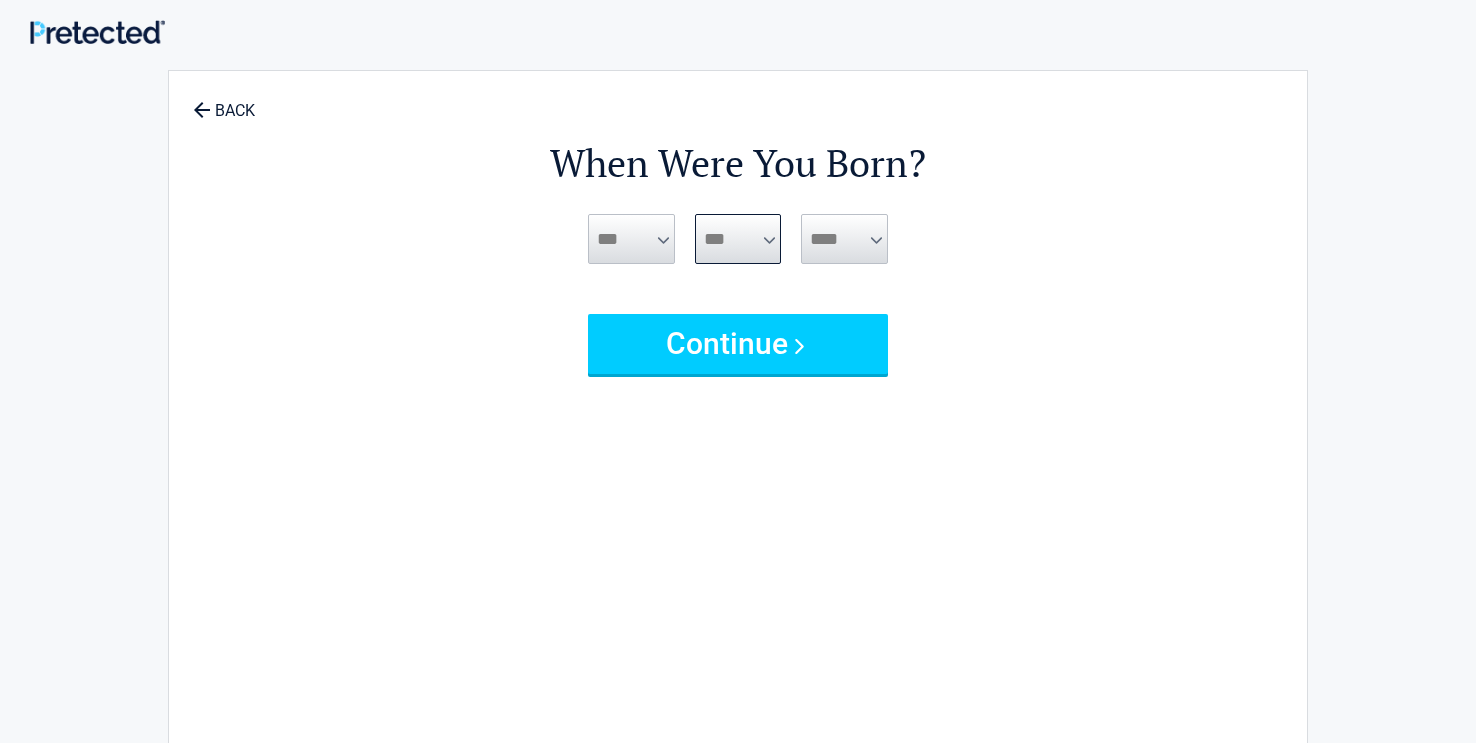 click on "*** * * * * * * * * * ** ** ** ** ** ** ** ** ** ** ** ** ** ** ** ** ** ** ** ** ** **" at bounding box center [738, 239] 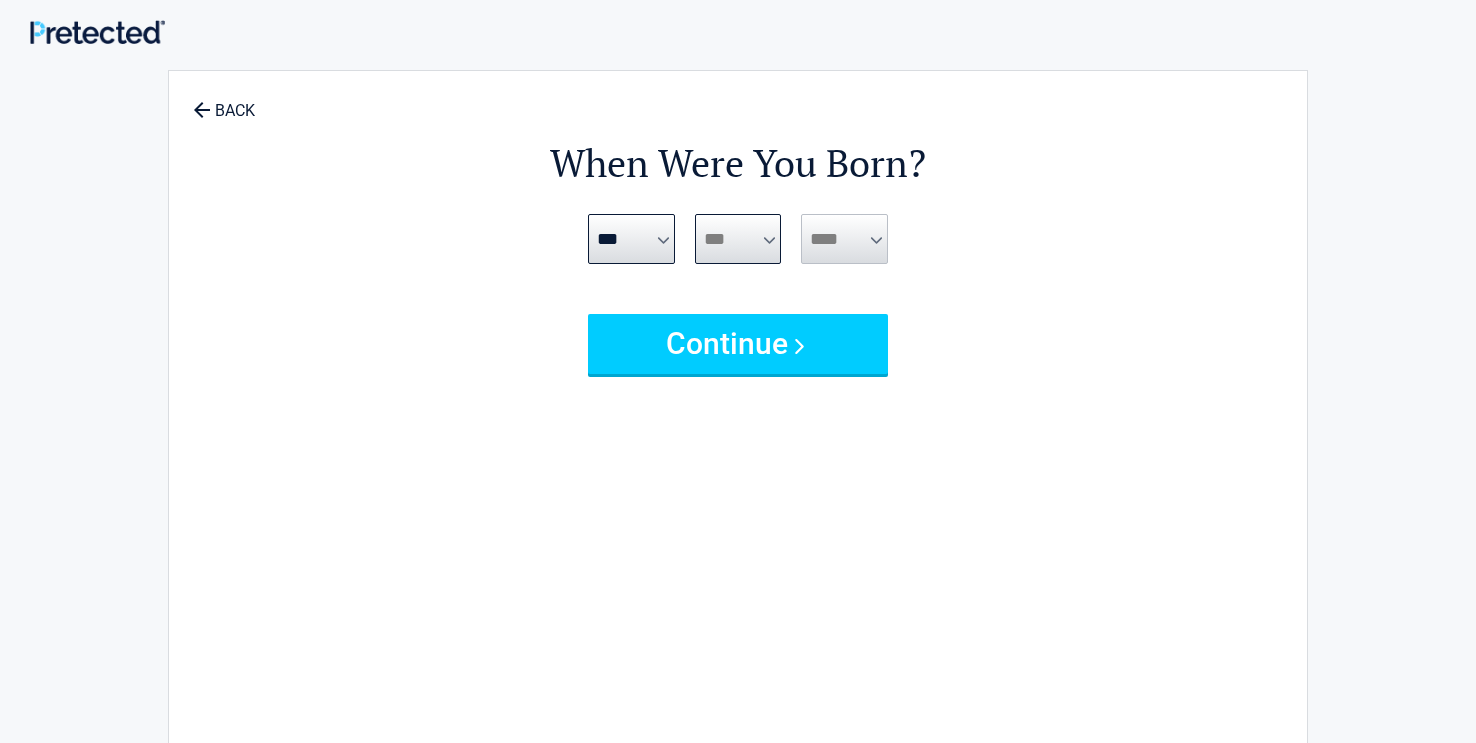 select on "**" 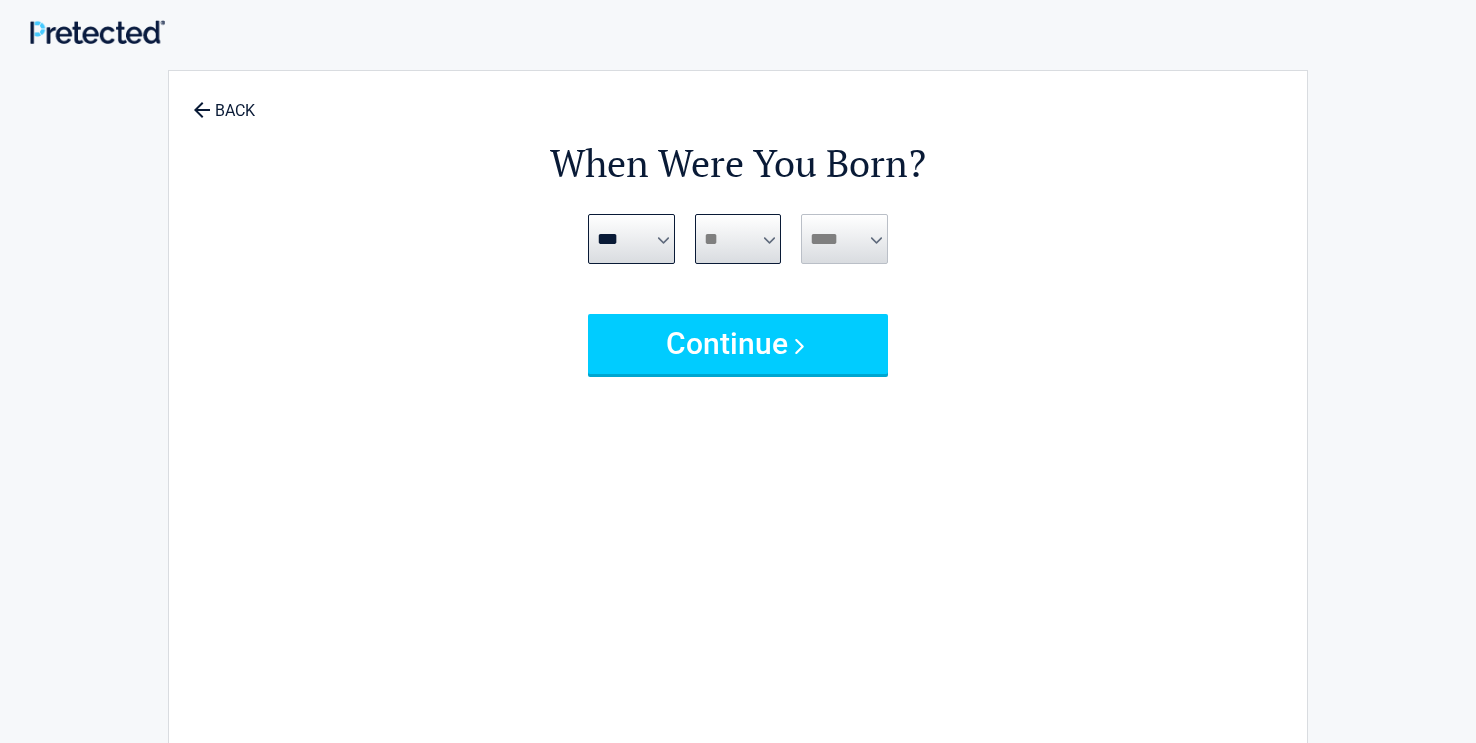 click on "*** * * * * * * * * * ** ** ** ** ** ** ** ** ** ** ** ** ** ** ** ** ** ** ** ** ** **" at bounding box center [738, 239] 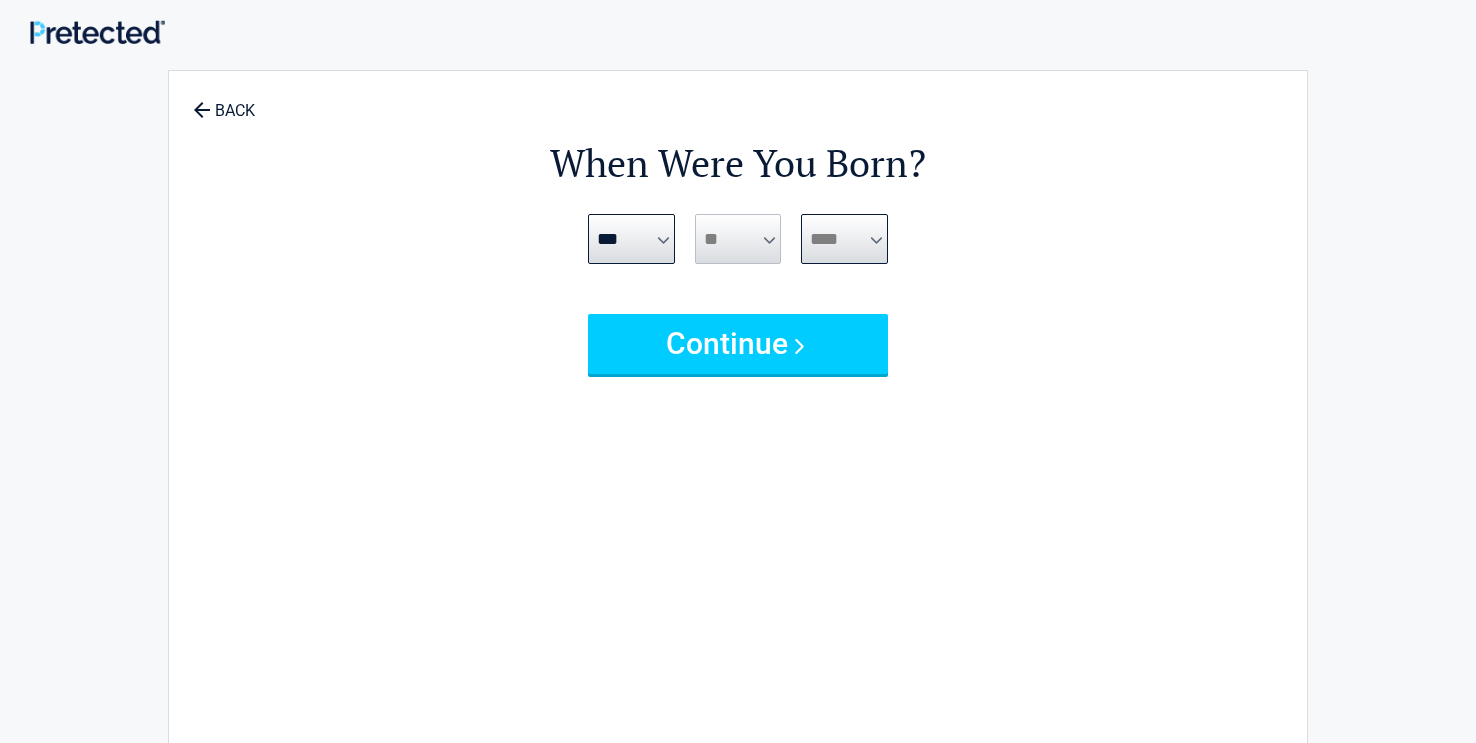 click on "****
****
****
****
****
****
****
****
****
****
****
****
****
****
****
****
****
****
****
****
****
****
****
****
****
****
****
****
****
****
****
****
****
****
****
****
****
****
****
****
****
****
****
****
****
****
****
****
****
****
****
****
****
****
****
****
****
****
****
****
****
****
****
****" at bounding box center (844, 239) 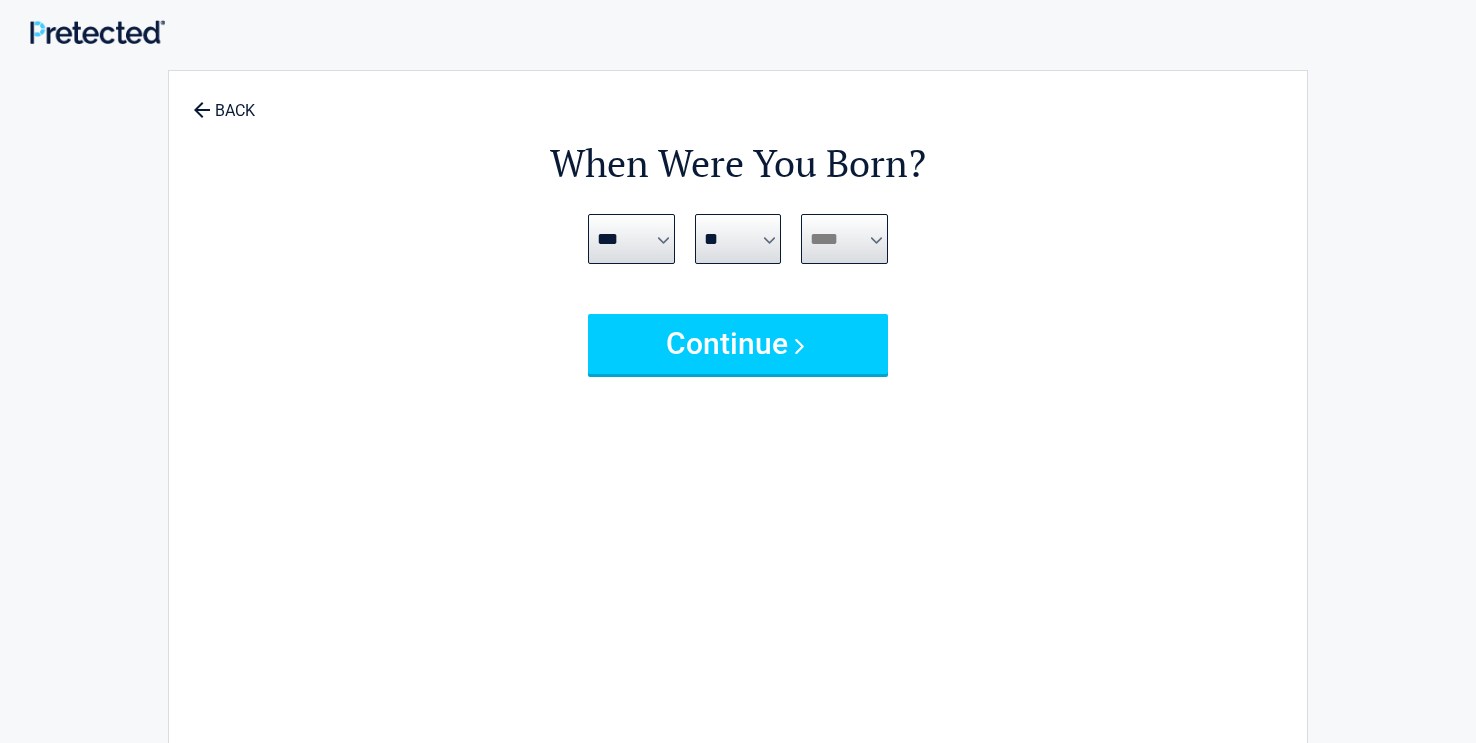 select on "****" 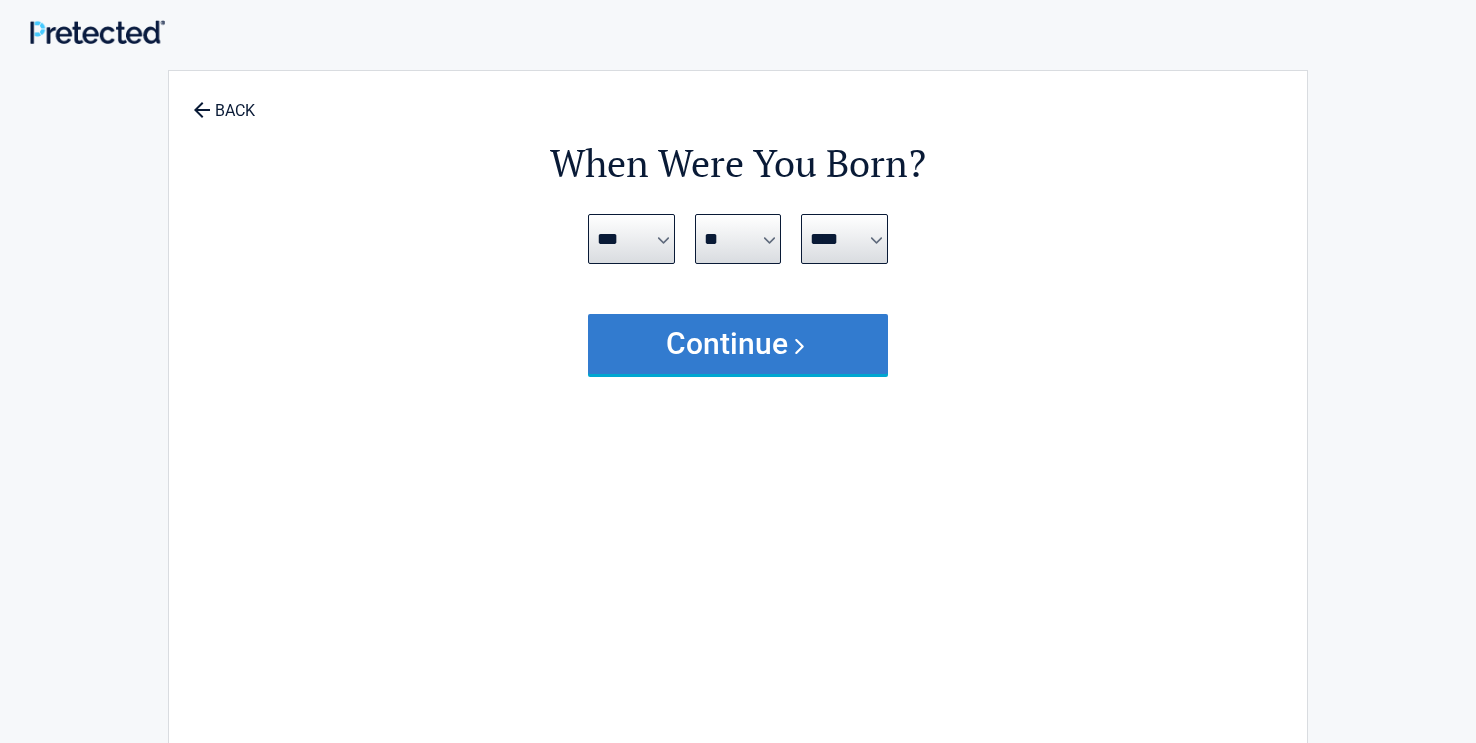 click on "Continue" at bounding box center [738, 344] 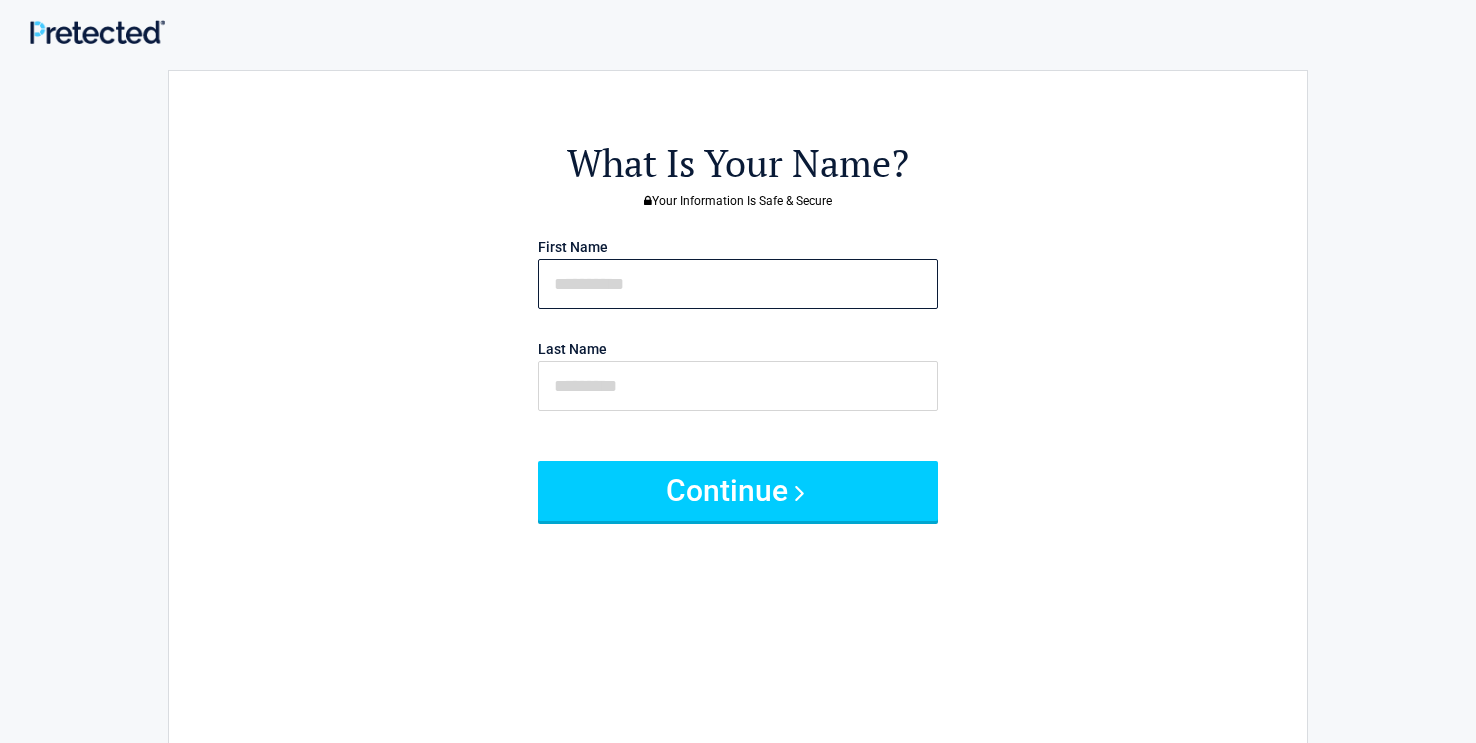 click at bounding box center (738, 284) 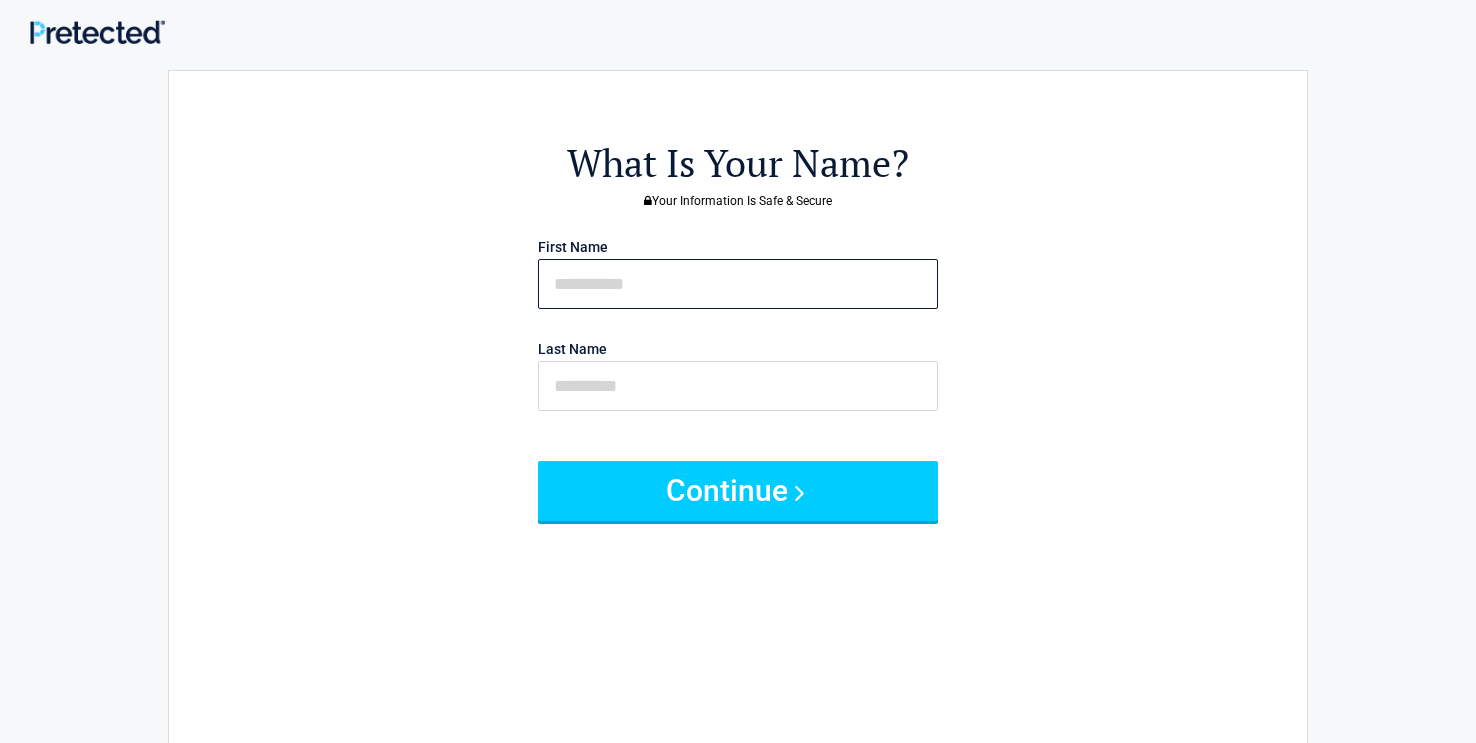 type on "********" 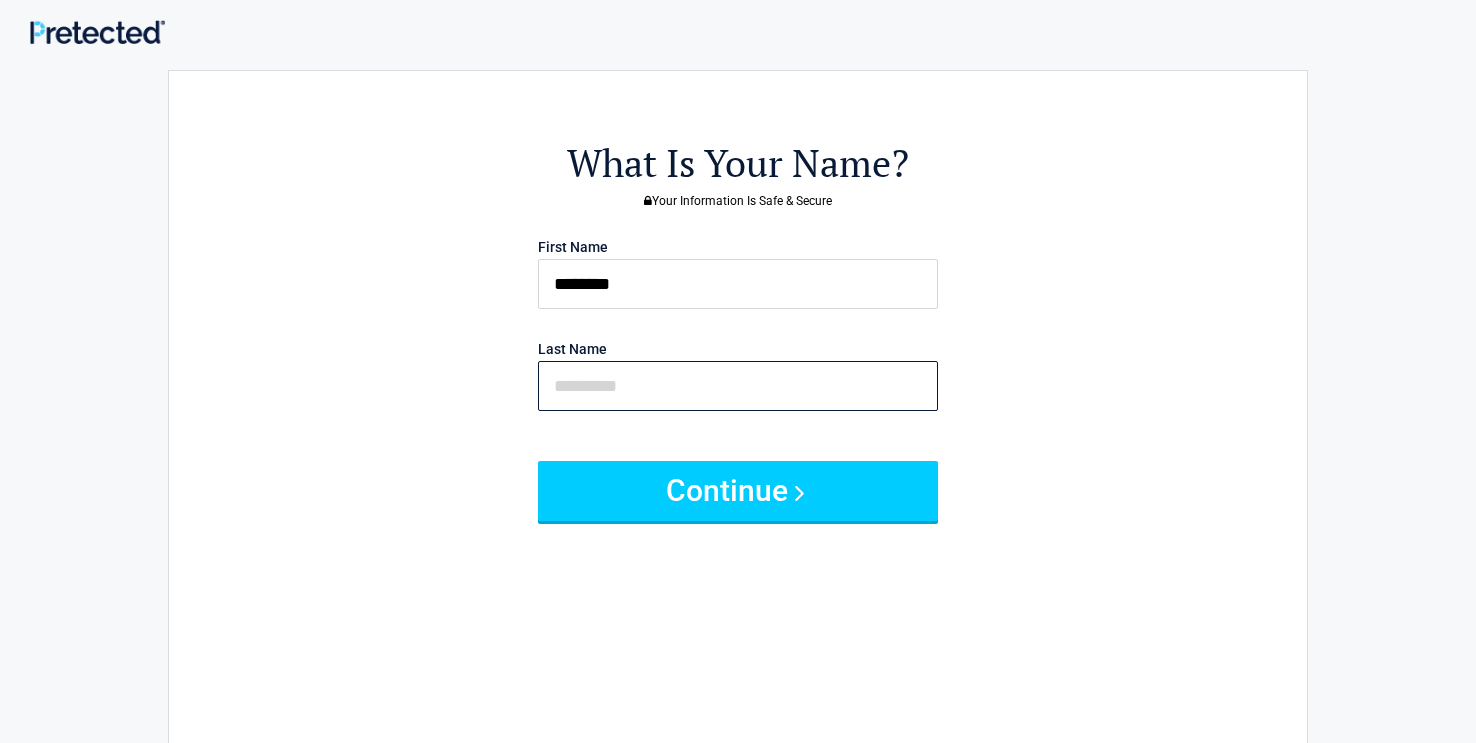 type on "******" 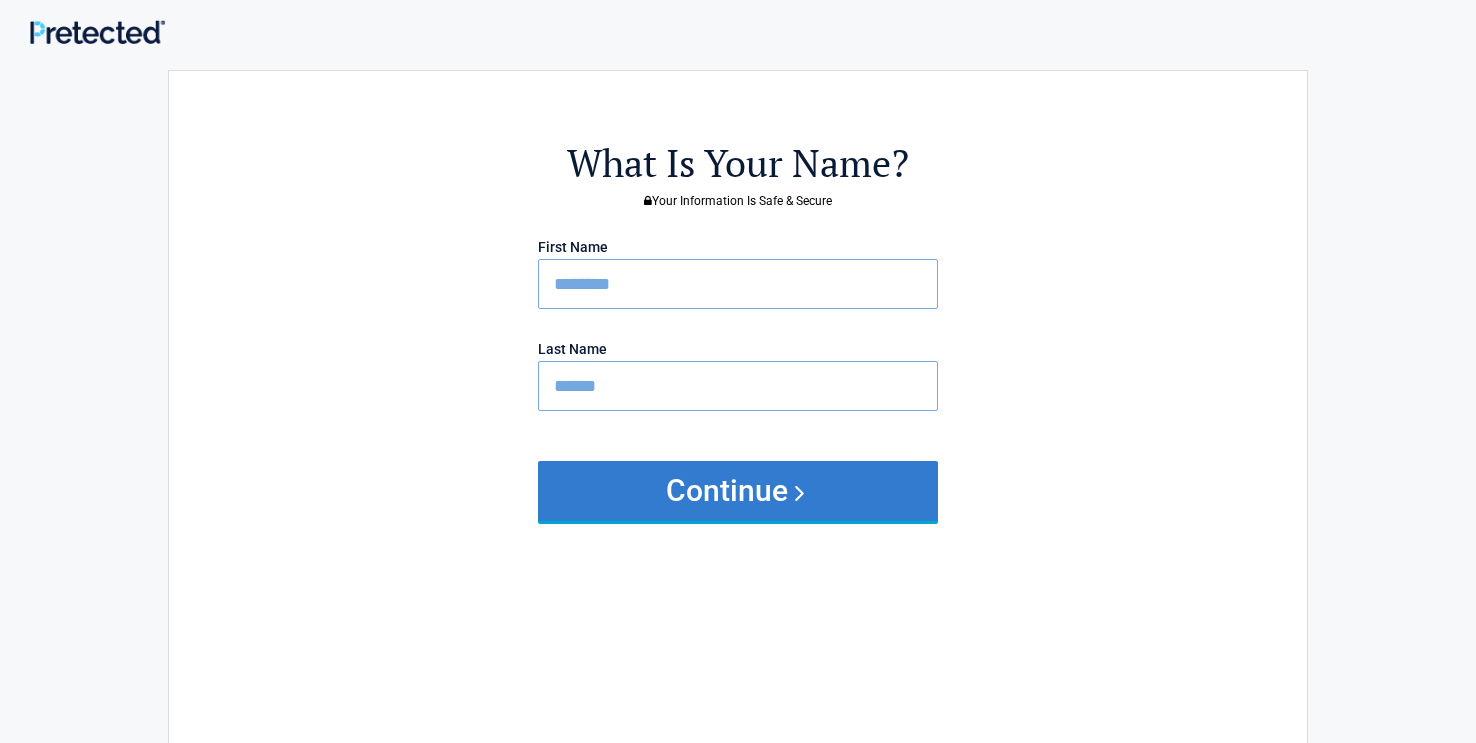 click on "Continue" at bounding box center [738, 491] 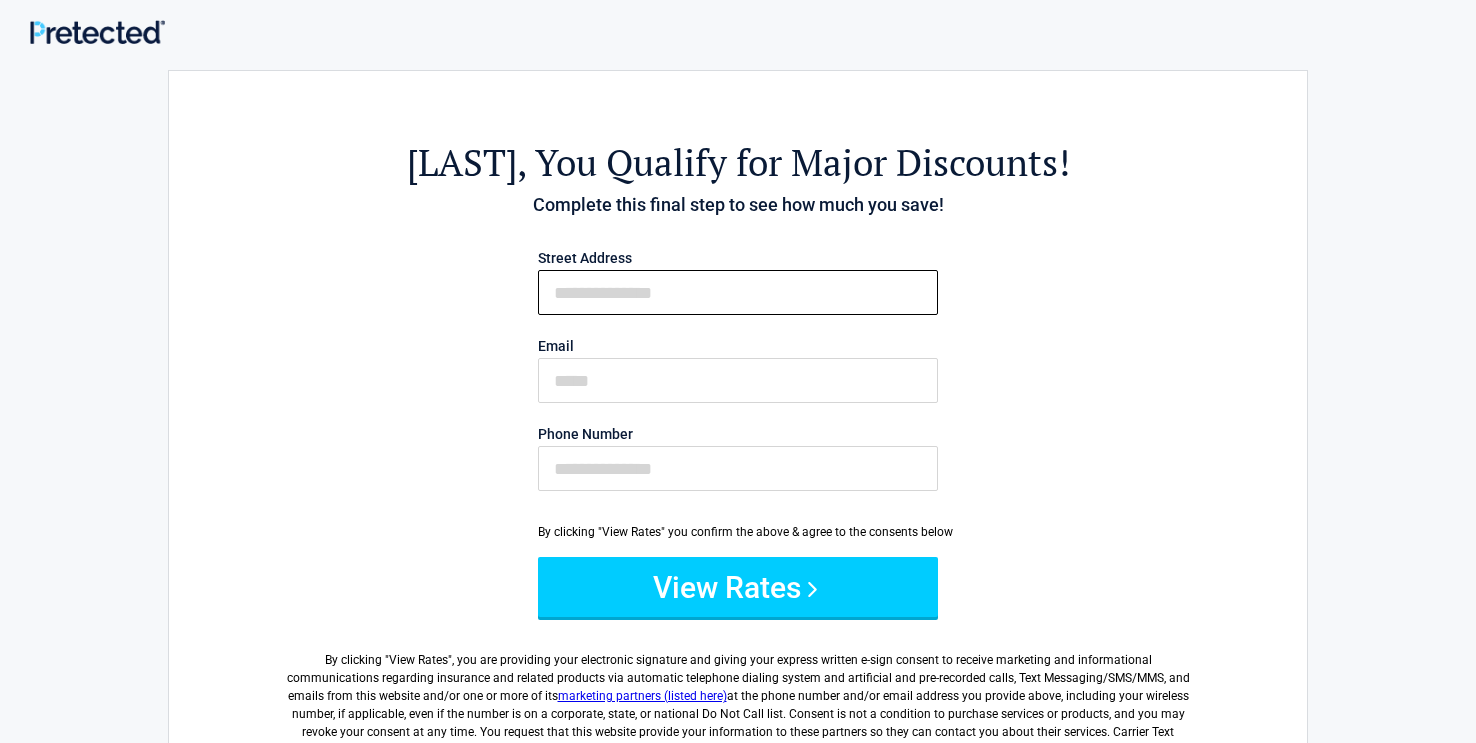 click on "First Name" at bounding box center [738, 292] 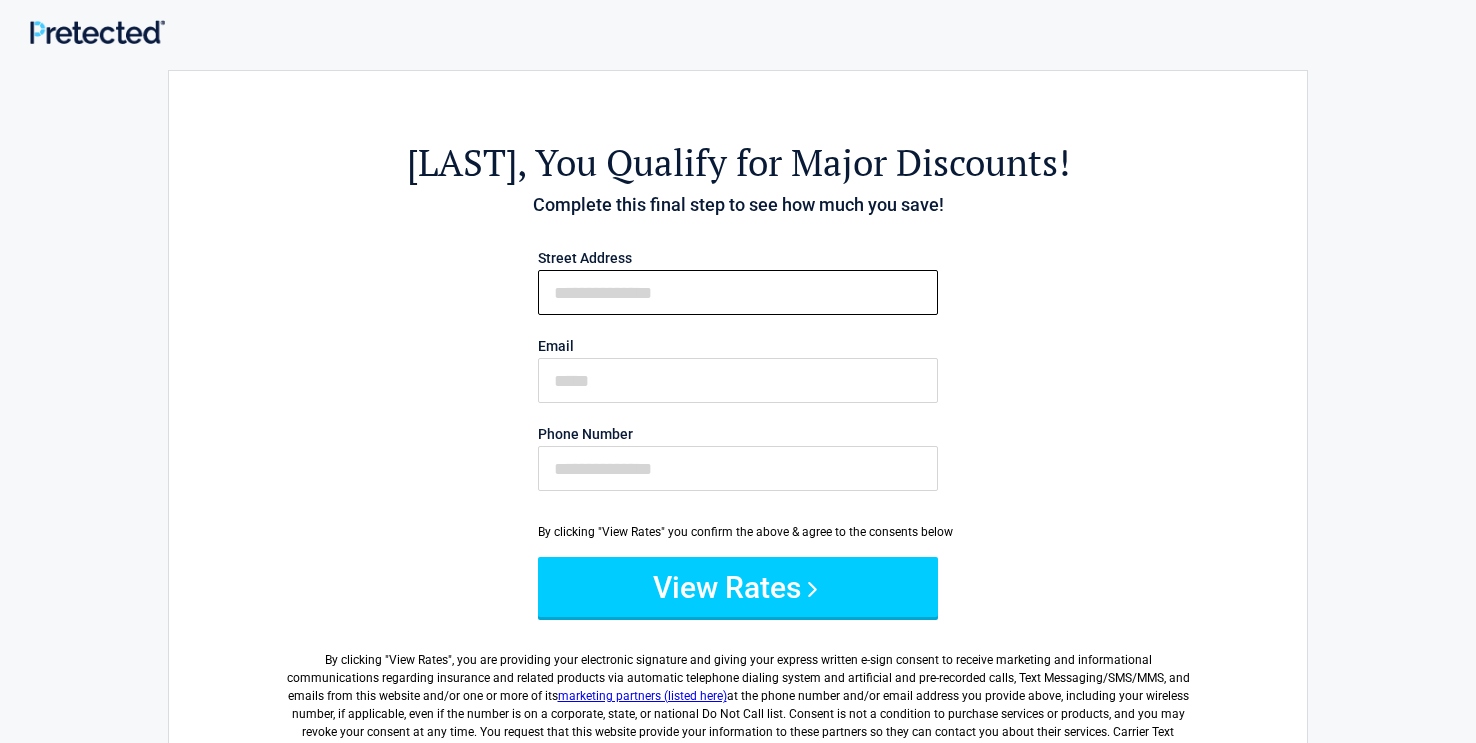 type on "**********" 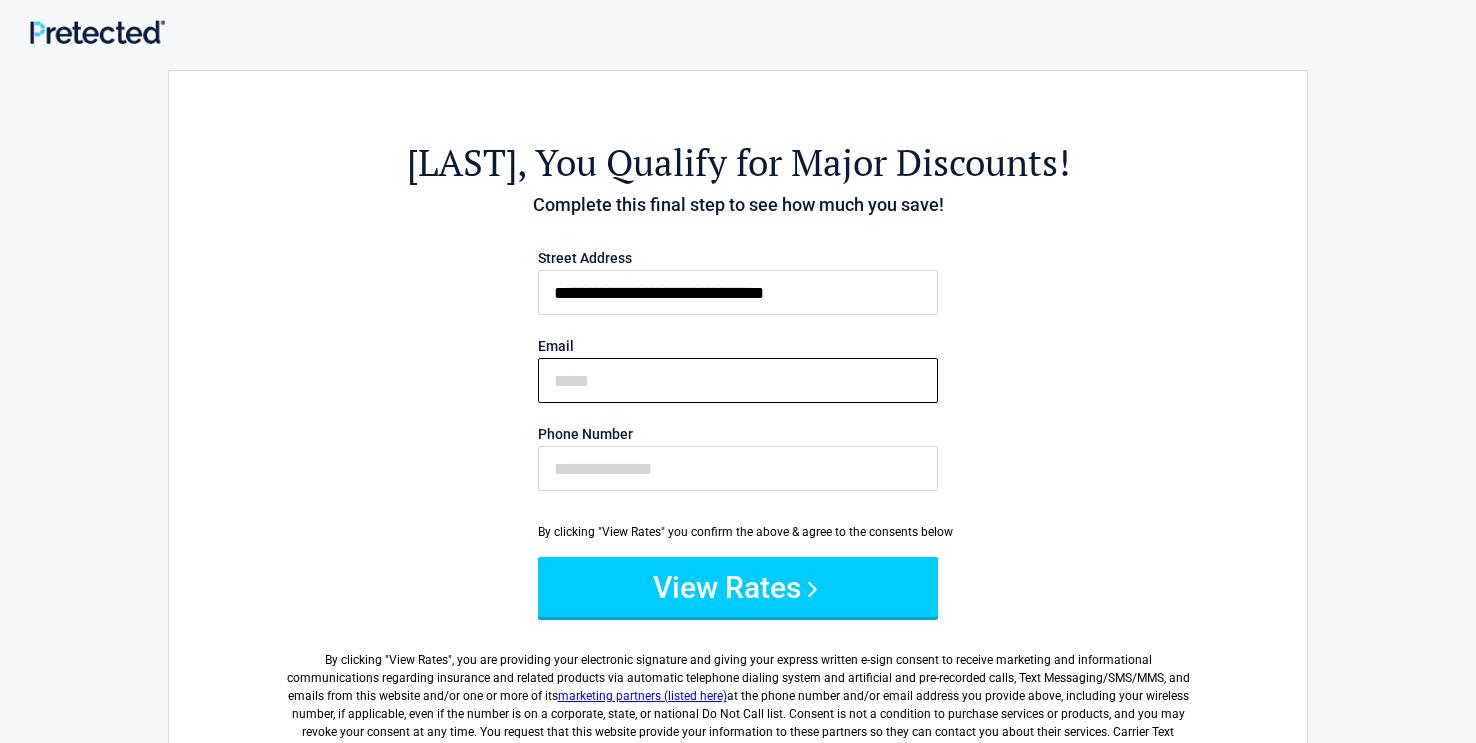 type on "**********" 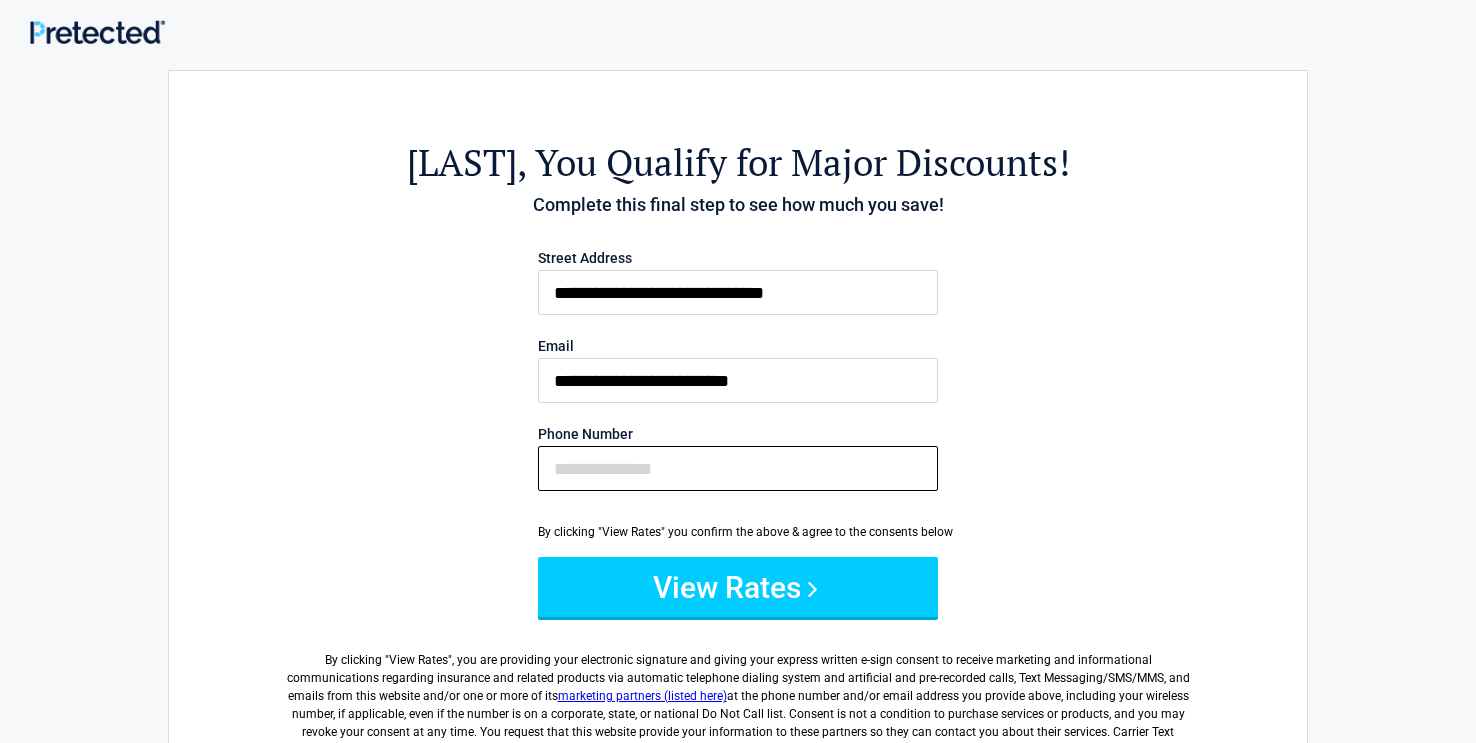 type on "**********" 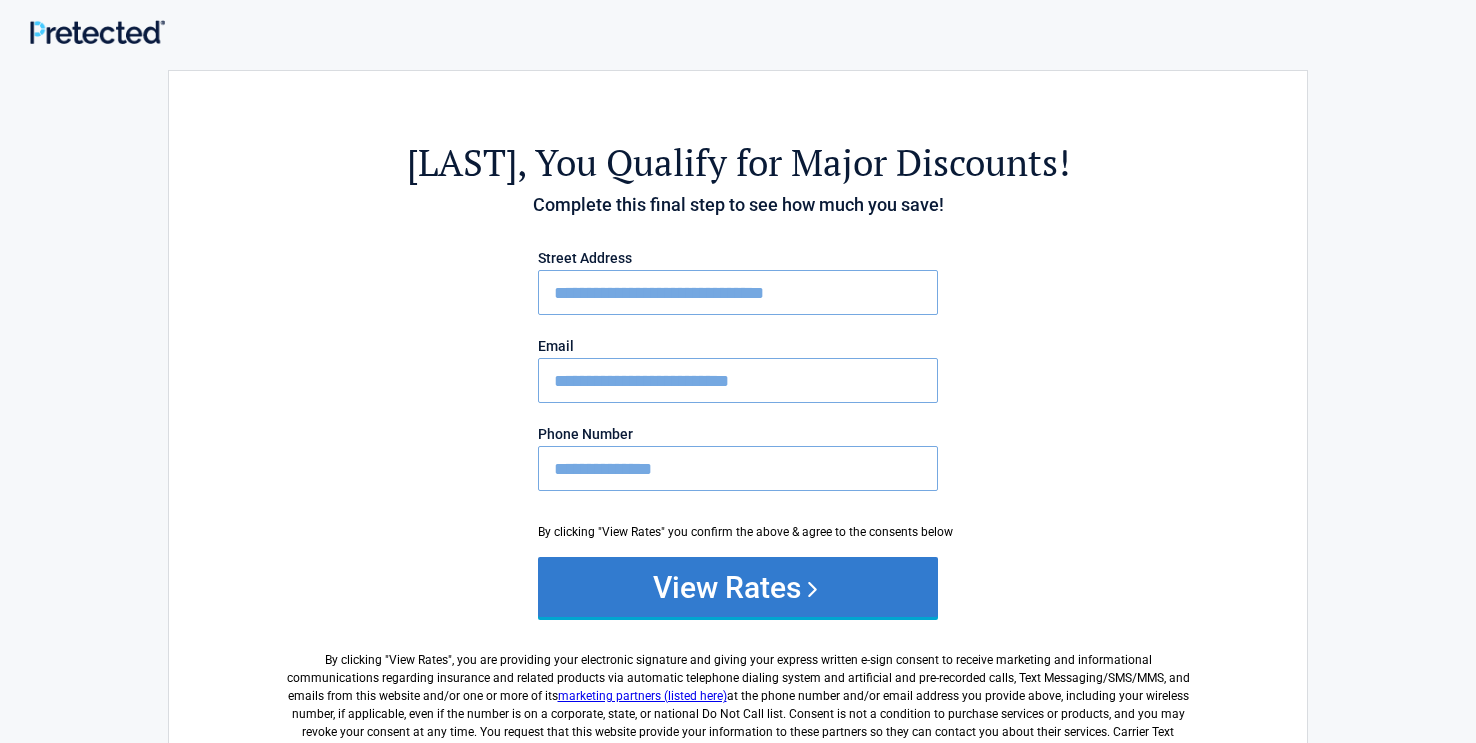click on "View Rates" at bounding box center (738, 587) 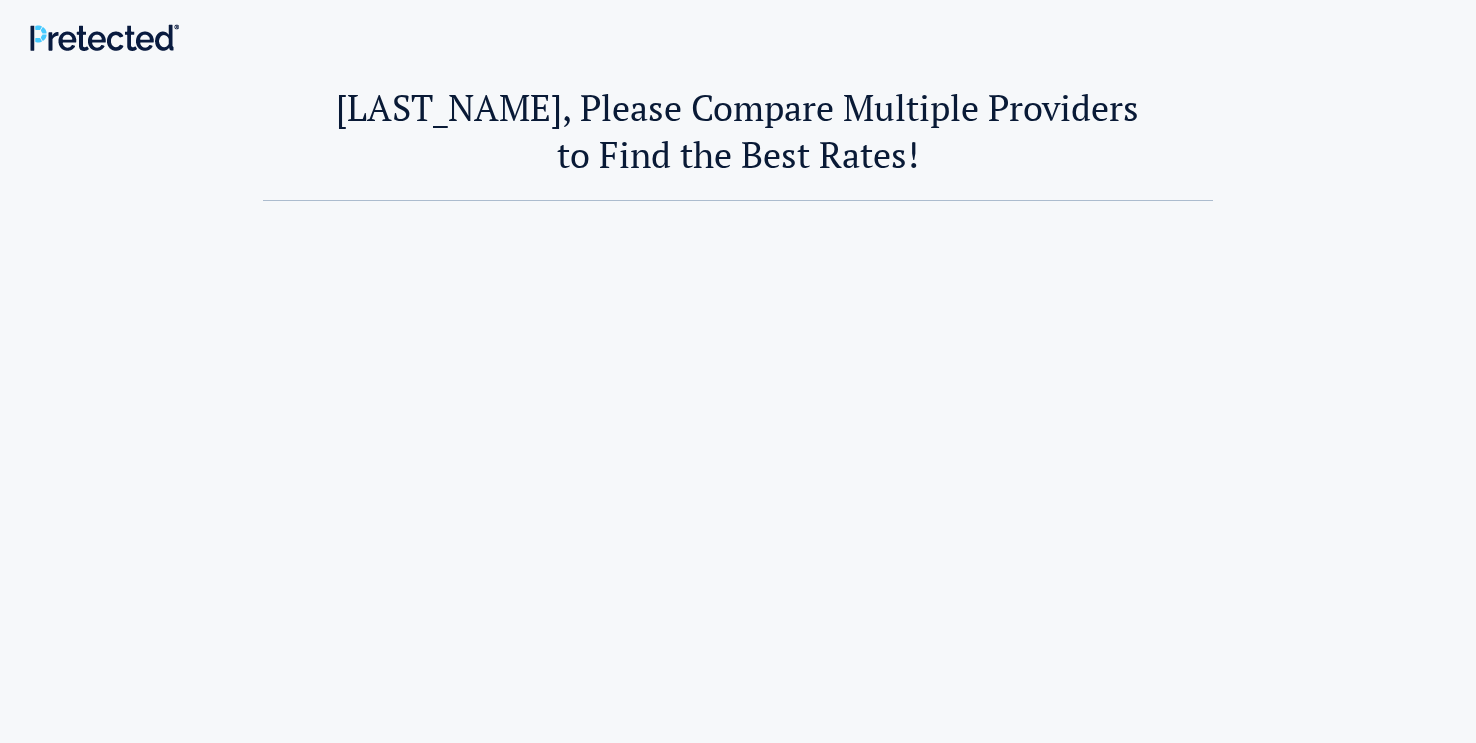 scroll, scrollTop: 0, scrollLeft: 0, axis: both 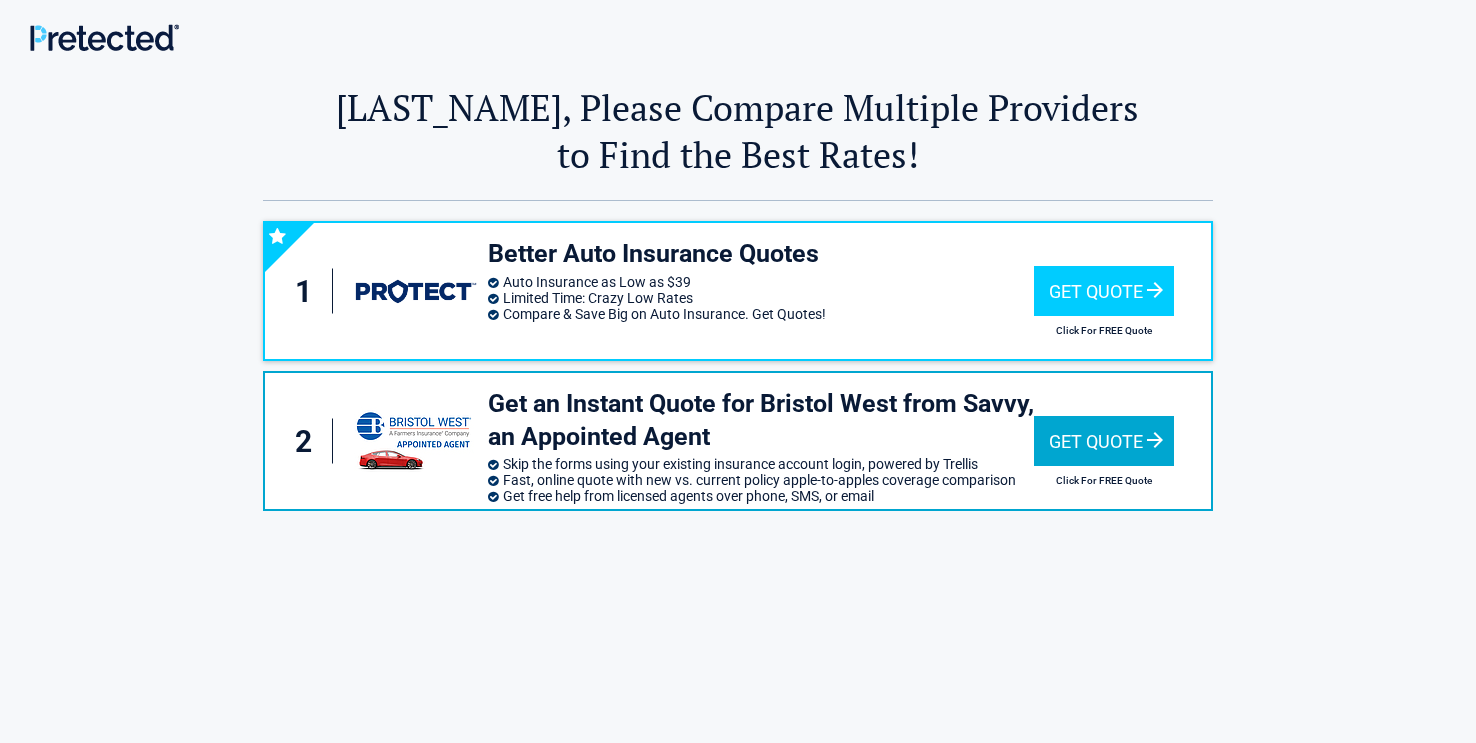 click on "Get Quote" at bounding box center (1104, 441) 